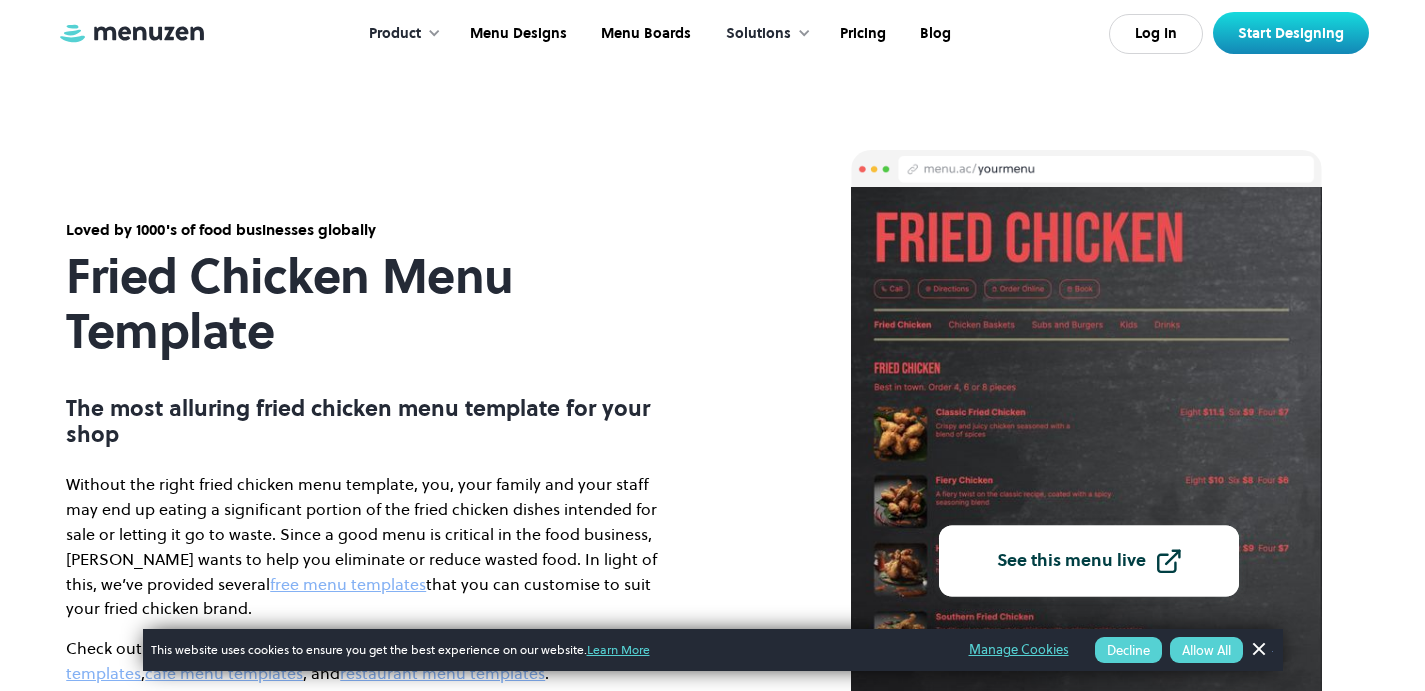 scroll, scrollTop: 0, scrollLeft: 0, axis: both 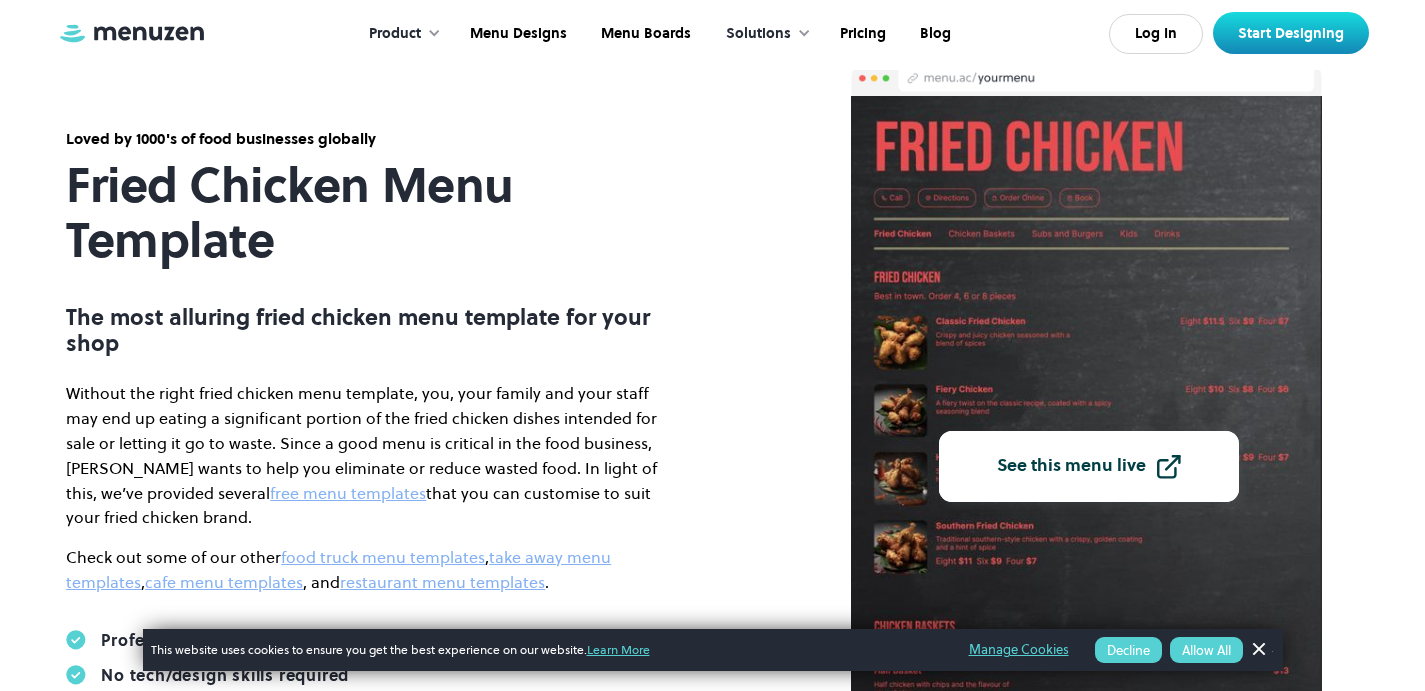 click on "See this menu live" at bounding box center [1071, 466] 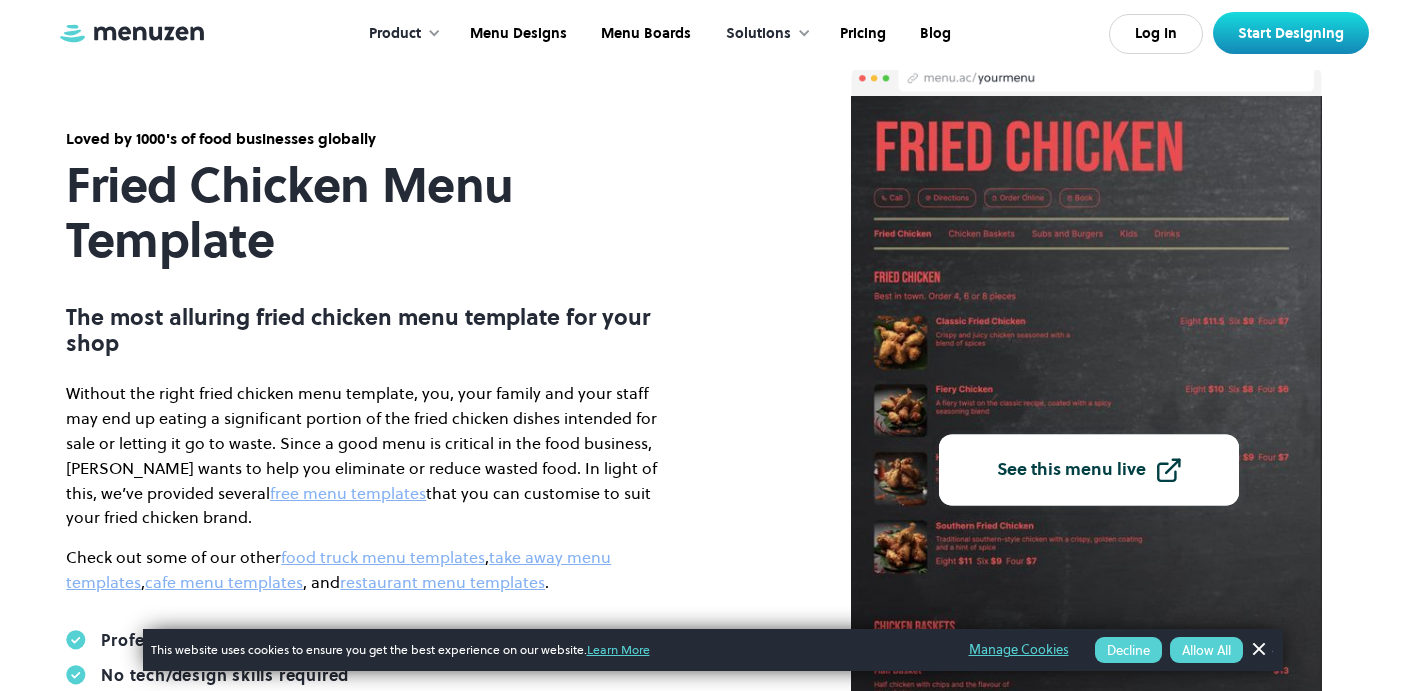 click on "Loved by 1000's of food businesses globally Fried Chicken Menu Template The most alluring fried chicken menu template for your shop Without the right fried chicken menu template, you, your family and your staff may end up eating a significant portion of the fried chicken dishes intended for sale or letting it go to waste. Since a good menu is critical in the food business, Menuzen wants to help you eliminate or reduce wasted food. In light of this, we’ve provided several  free menu templates  that you can customise to suit your fried chicken brand. Check out some of our other  food truck menu templates ,  take away menu templates ,  cafe menu templates , and  restaurant menu templates .  Professionally designed, customisable menu templates No tech/design skills required Instant price and item updates from your phone Customise your free menu now See this menu live DESIGNED FOR desktop tablet mobile Fried Chicken Menu Template The most alluring fried chicken menu template for your shop" at bounding box center (712, 469) 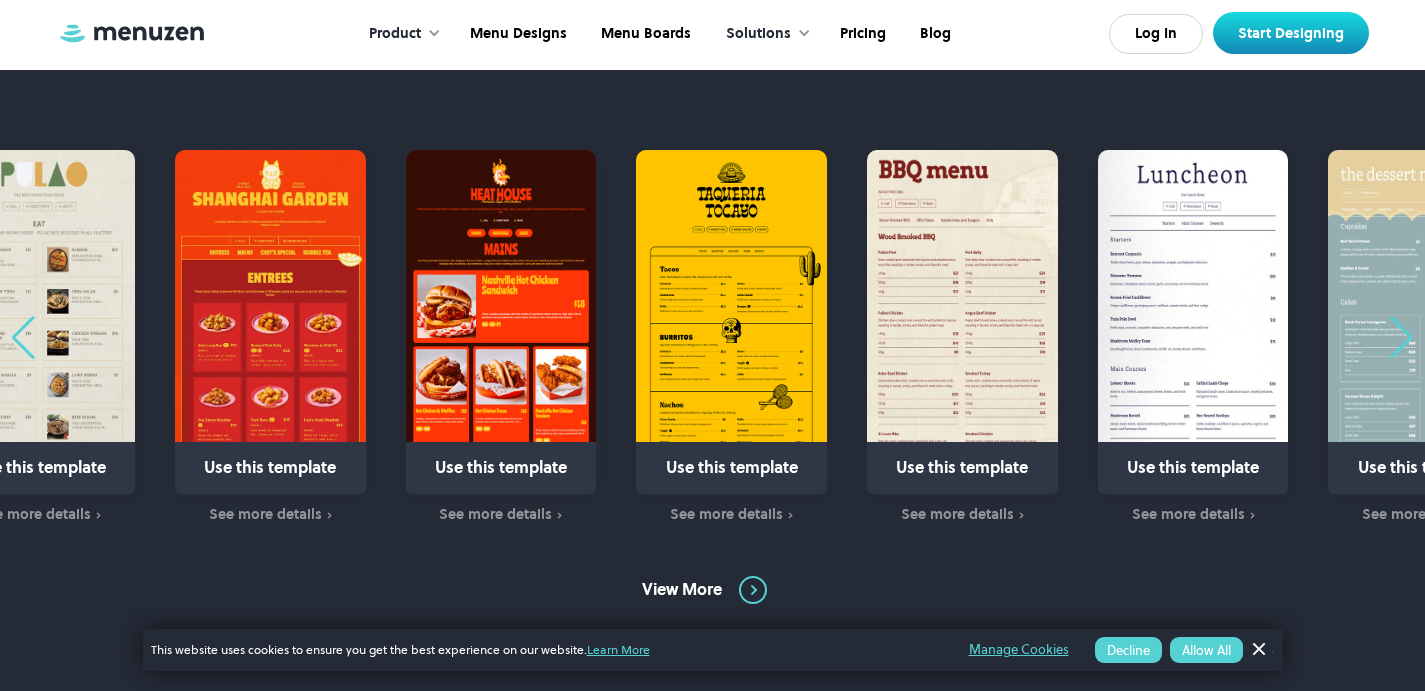 scroll, scrollTop: 1293, scrollLeft: 0, axis: vertical 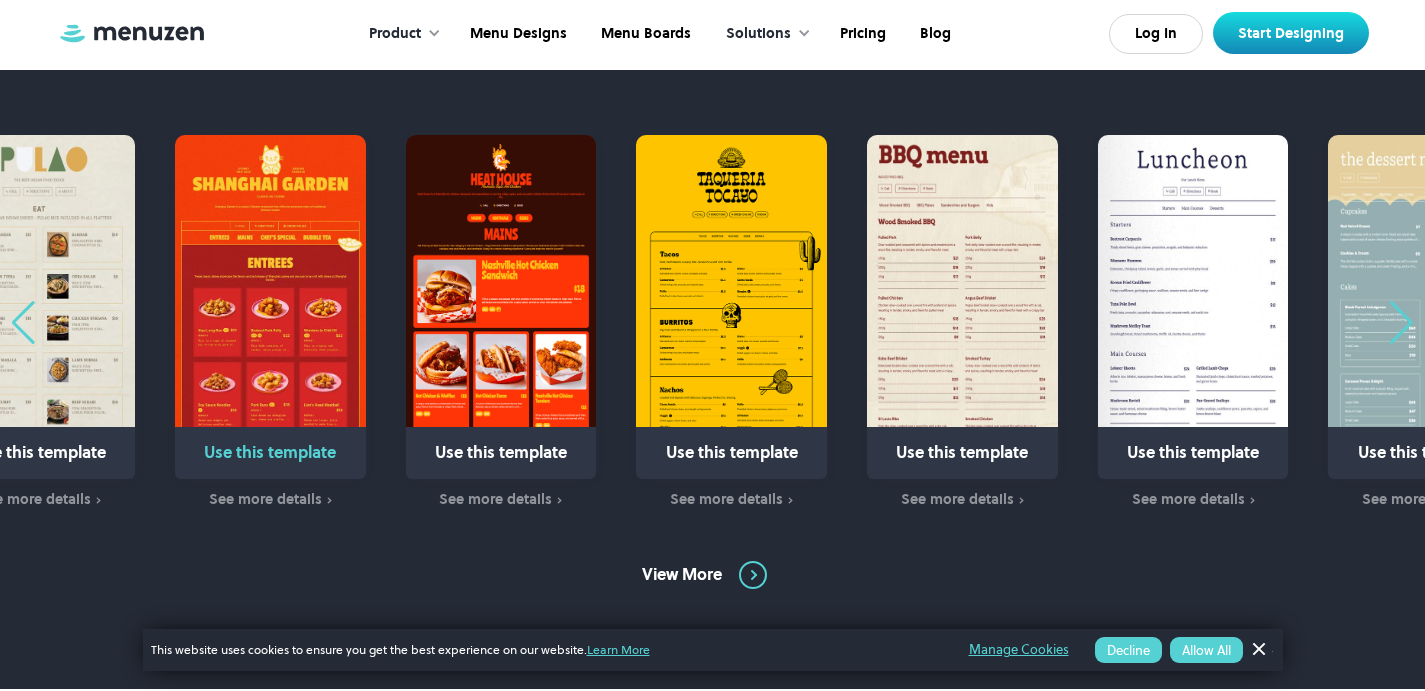 click at bounding box center (270, 307) 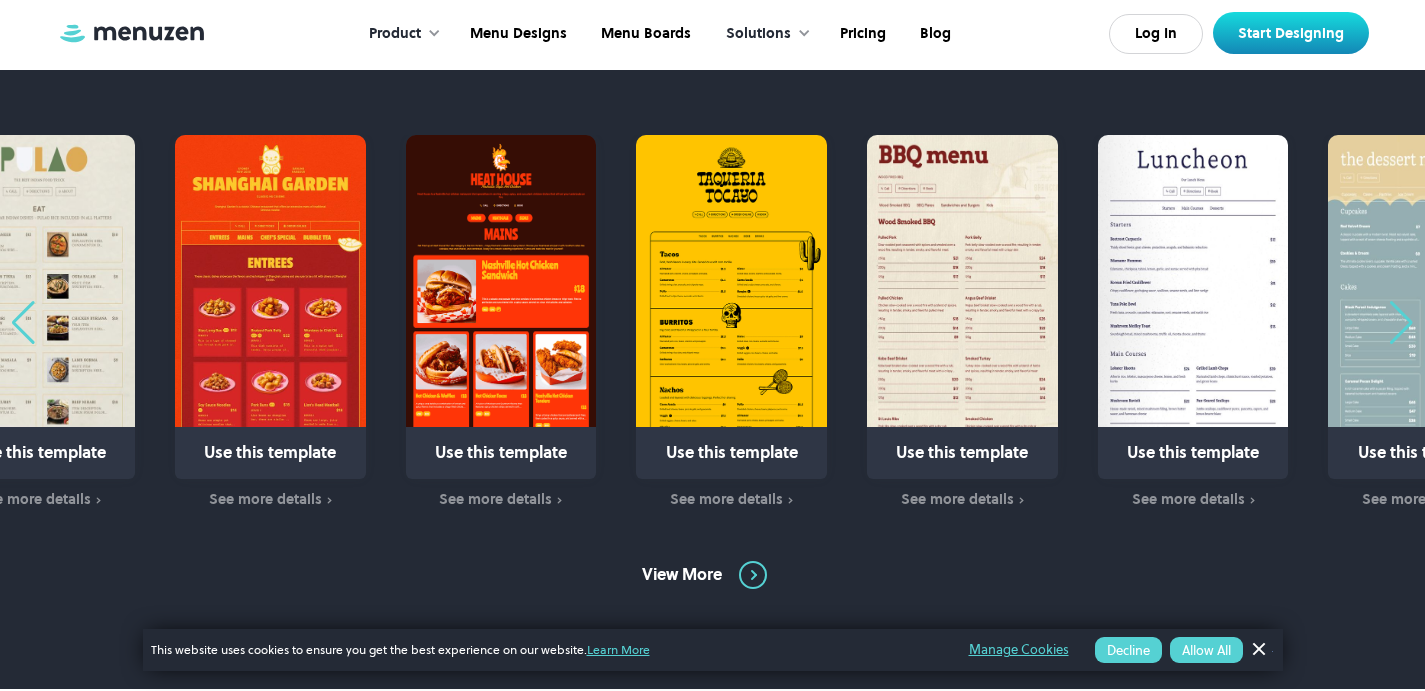 click at bounding box center [1401, 323] 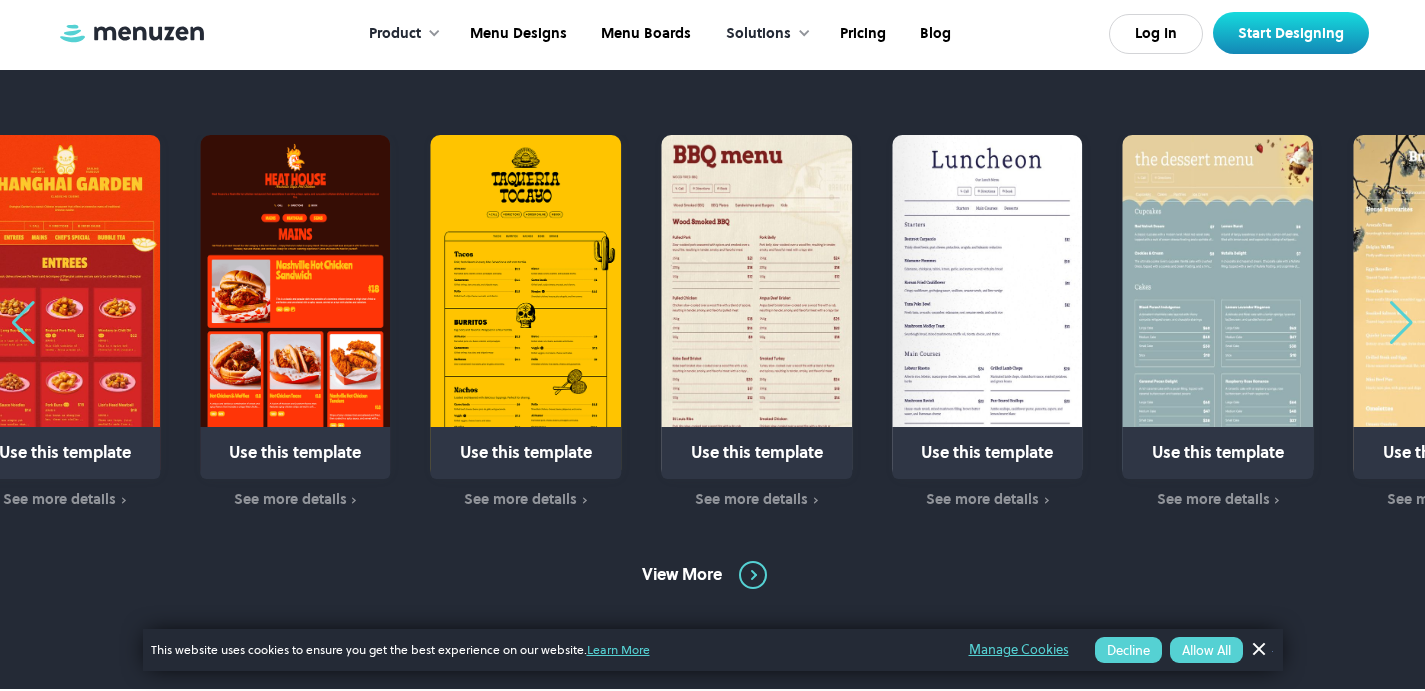 click at bounding box center (1401, 323) 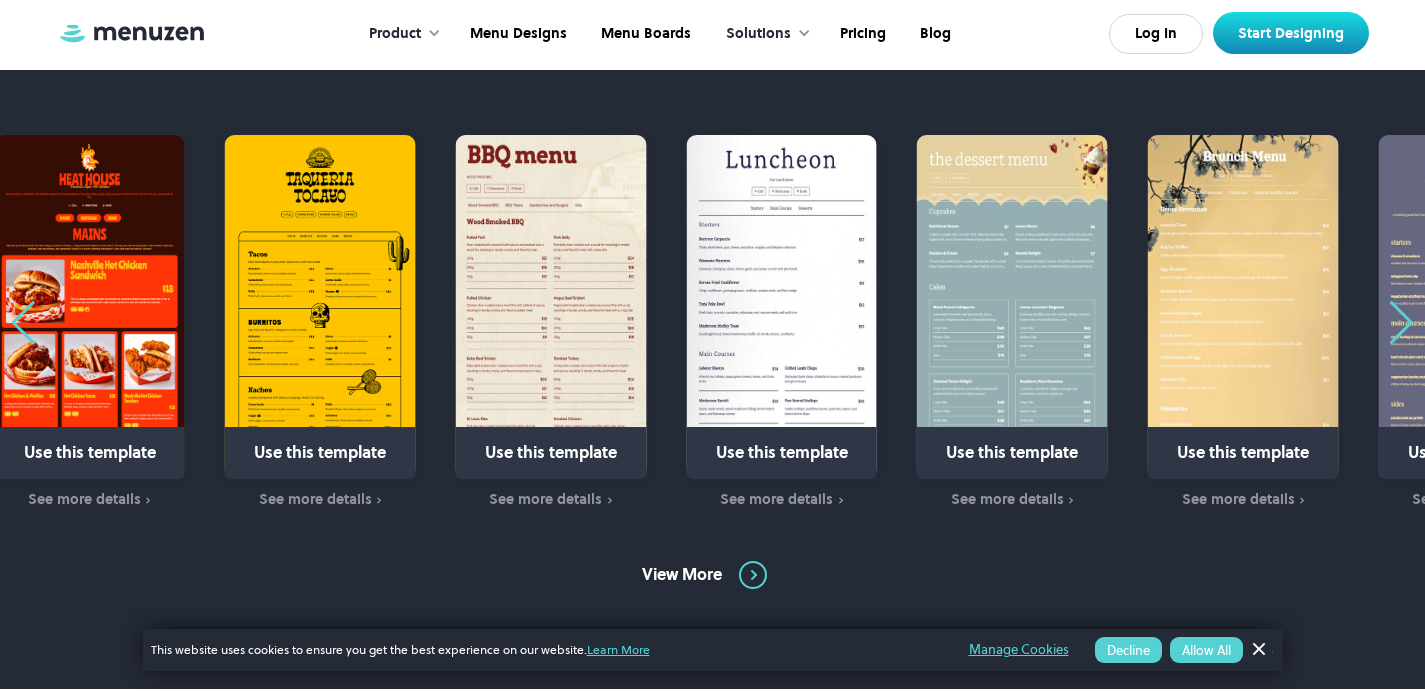 click at bounding box center [1401, 323] 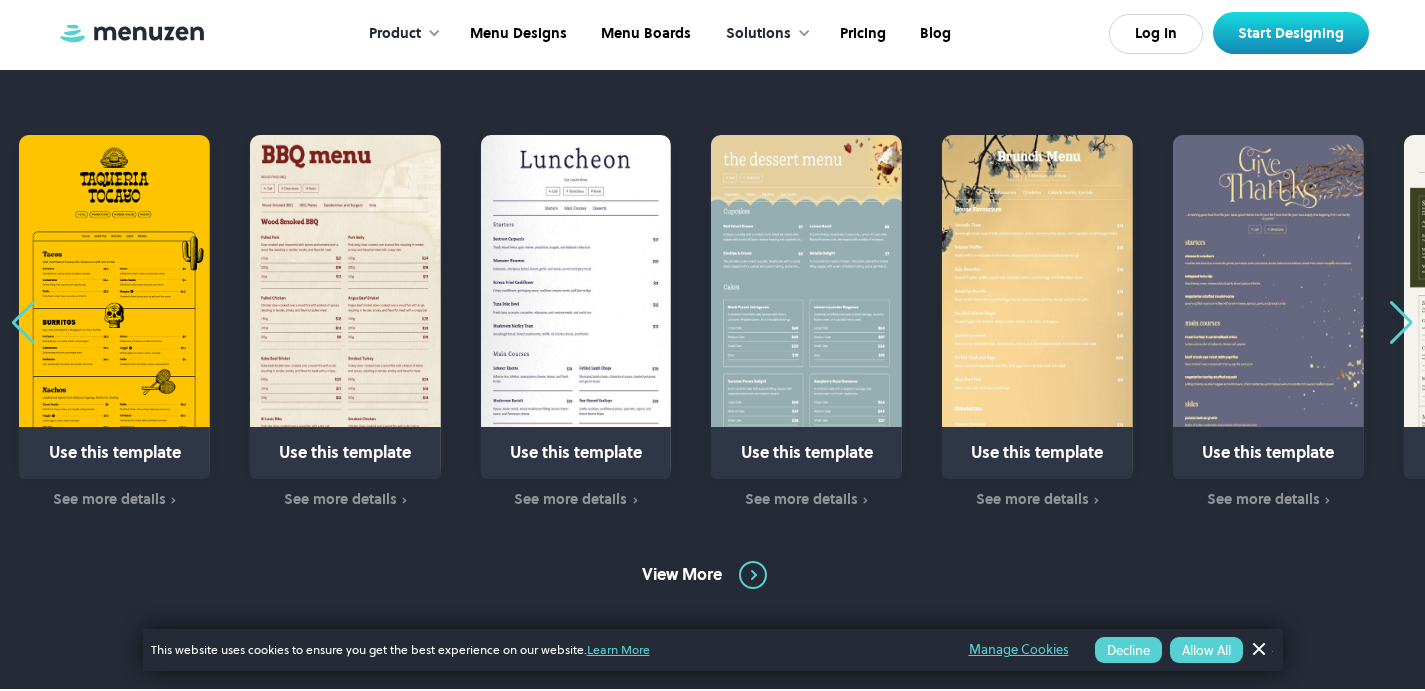 click at bounding box center [1401, 323] 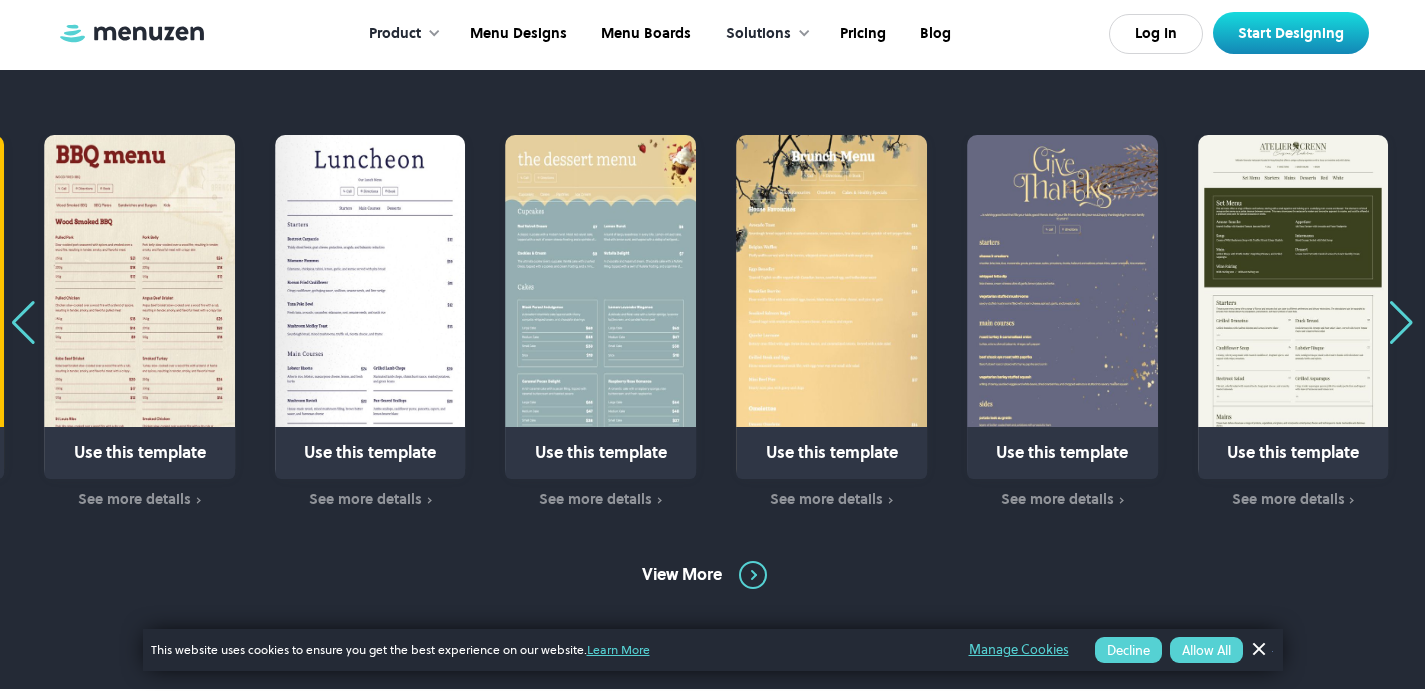 click at bounding box center [1401, 323] 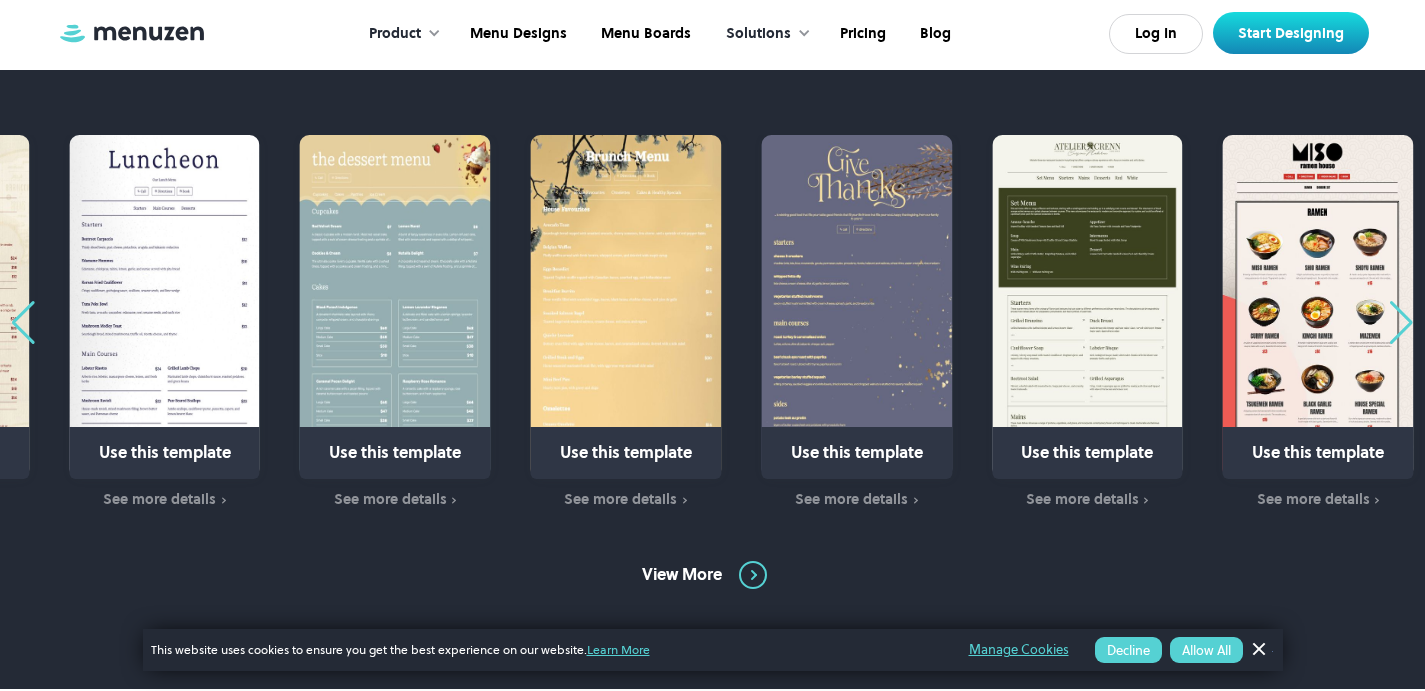 click at bounding box center [1401, 323] 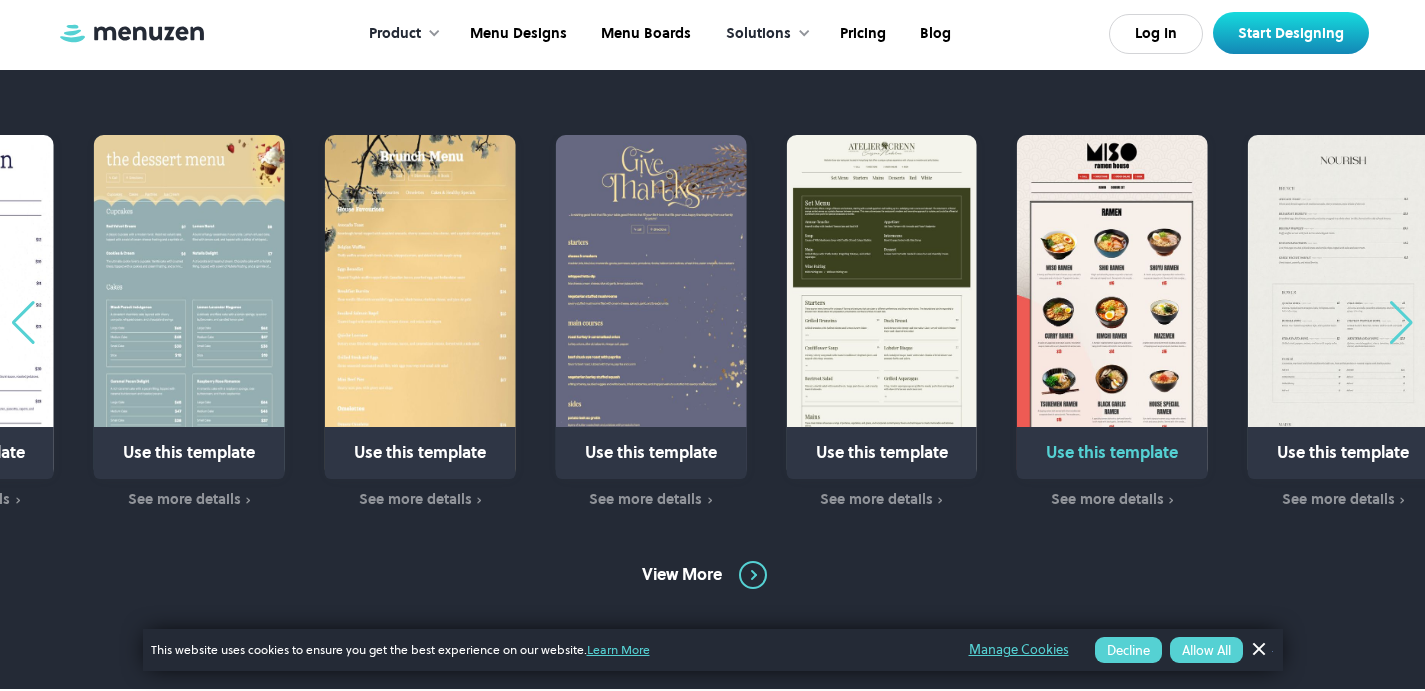 click at bounding box center (1112, 307) 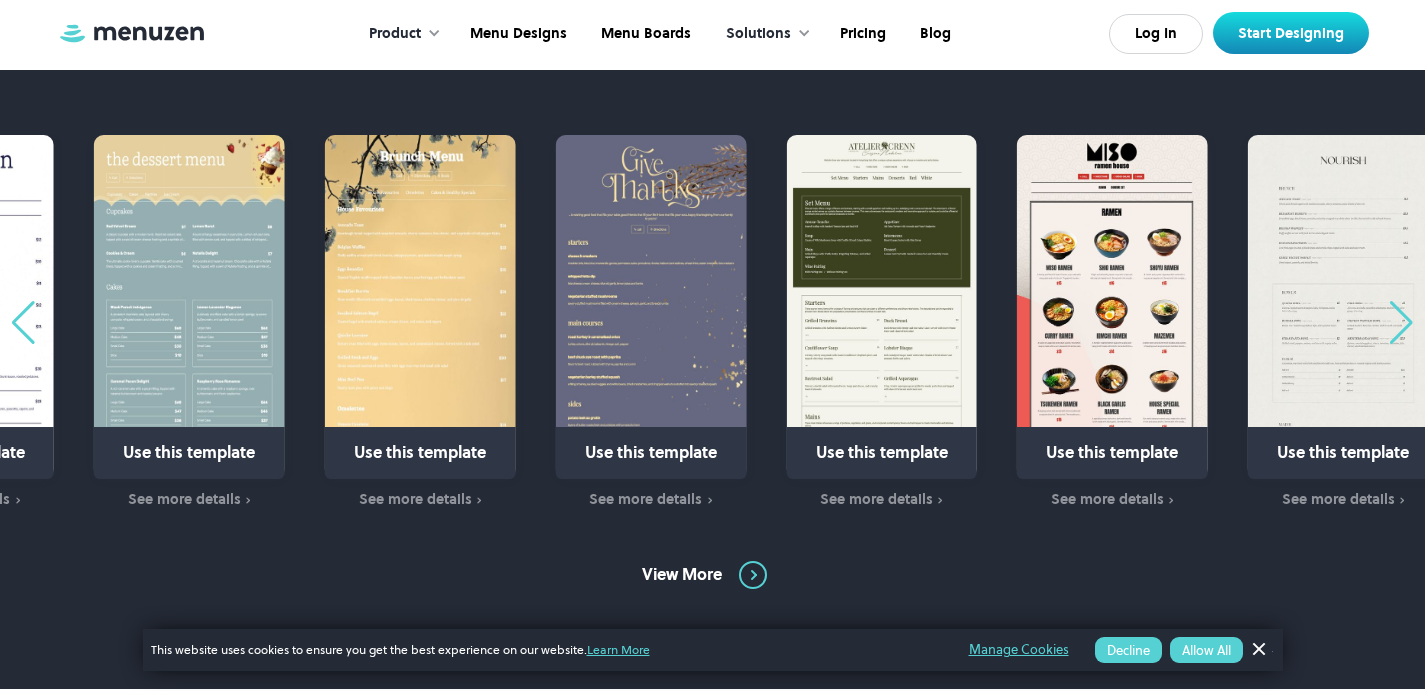 click at bounding box center (1401, 323) 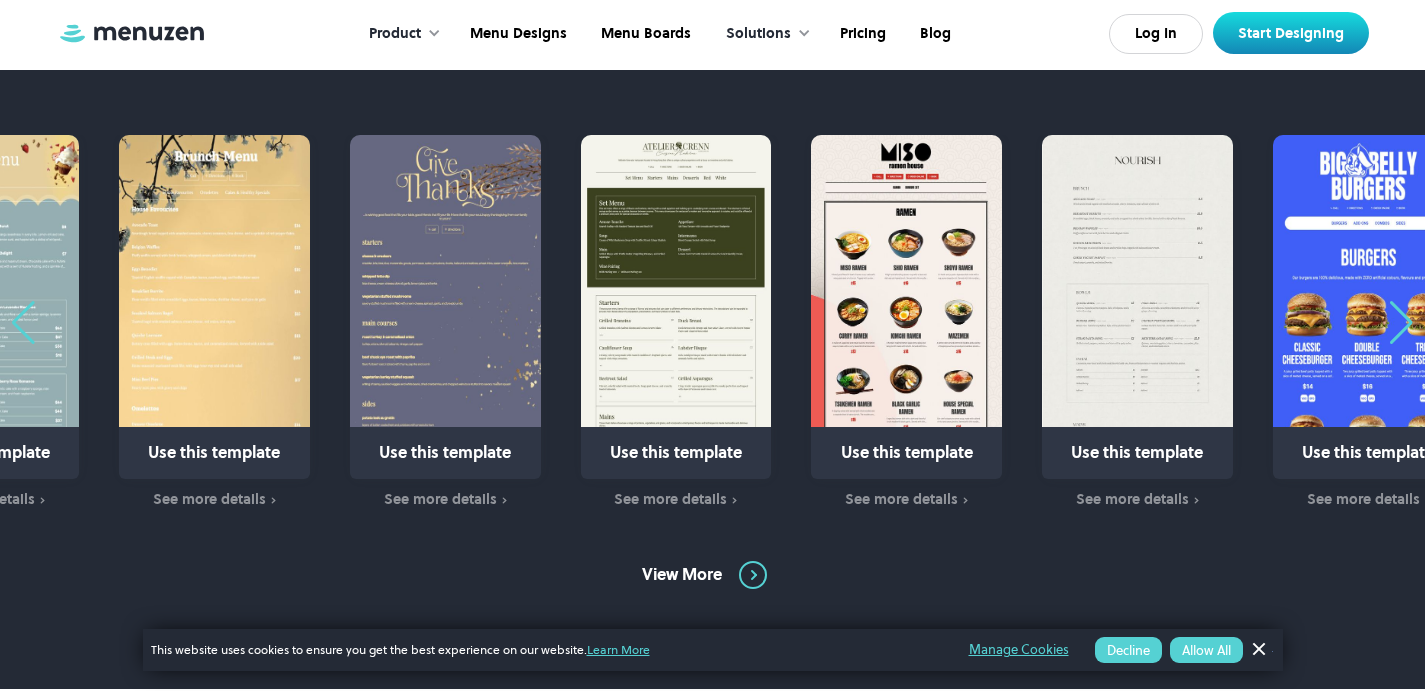 click at bounding box center [1401, 323] 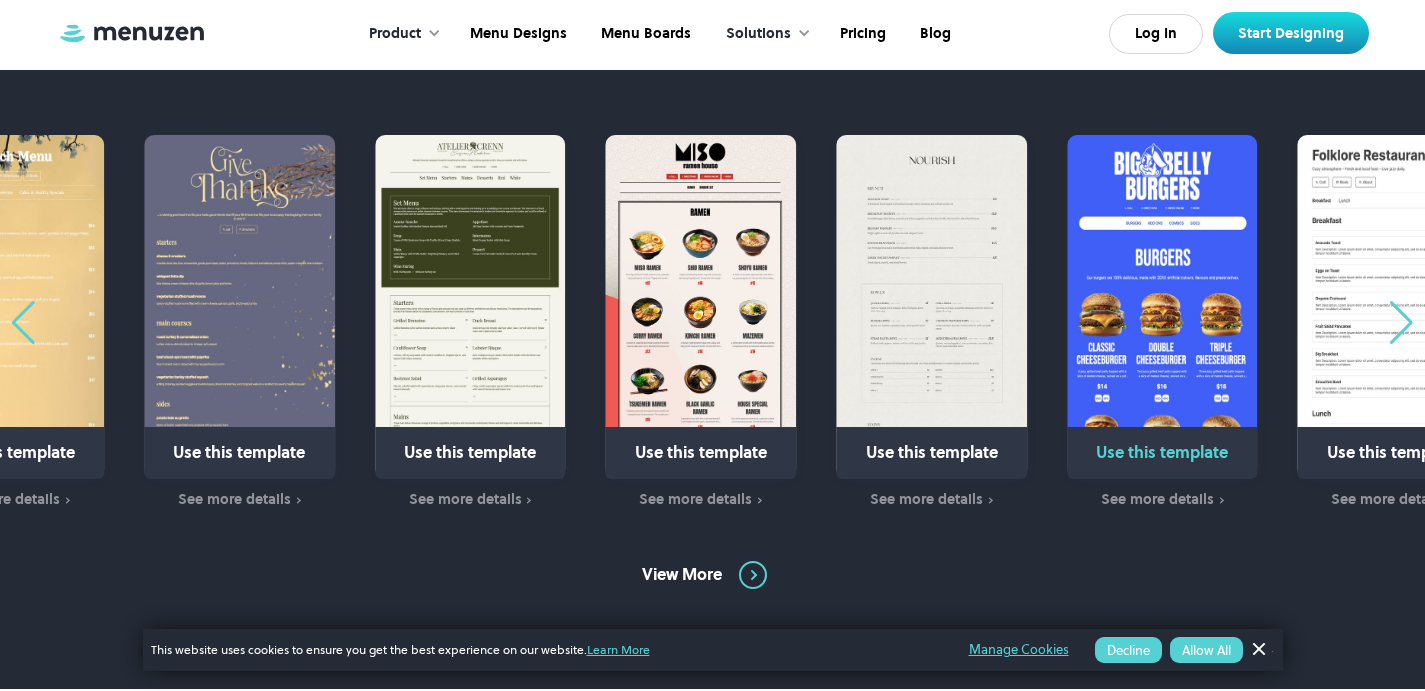 click at bounding box center [1162, 307] 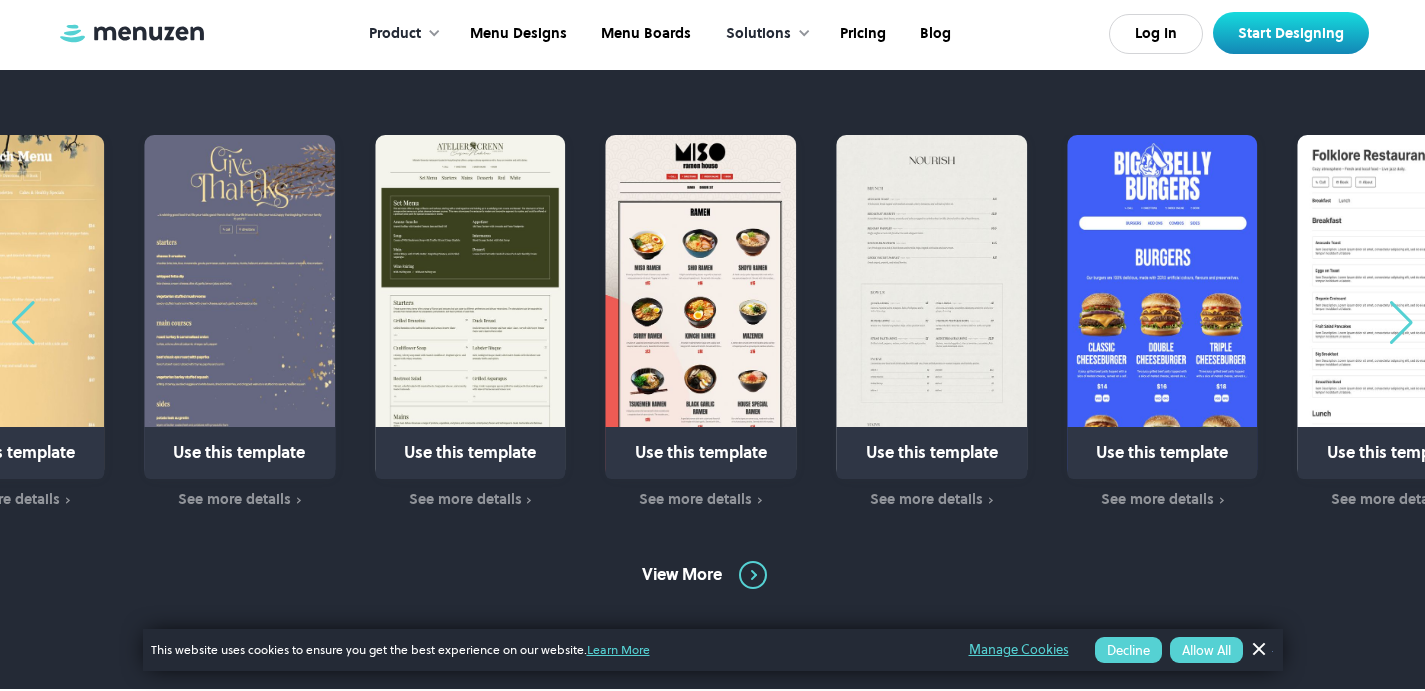 click at bounding box center [1401, 323] 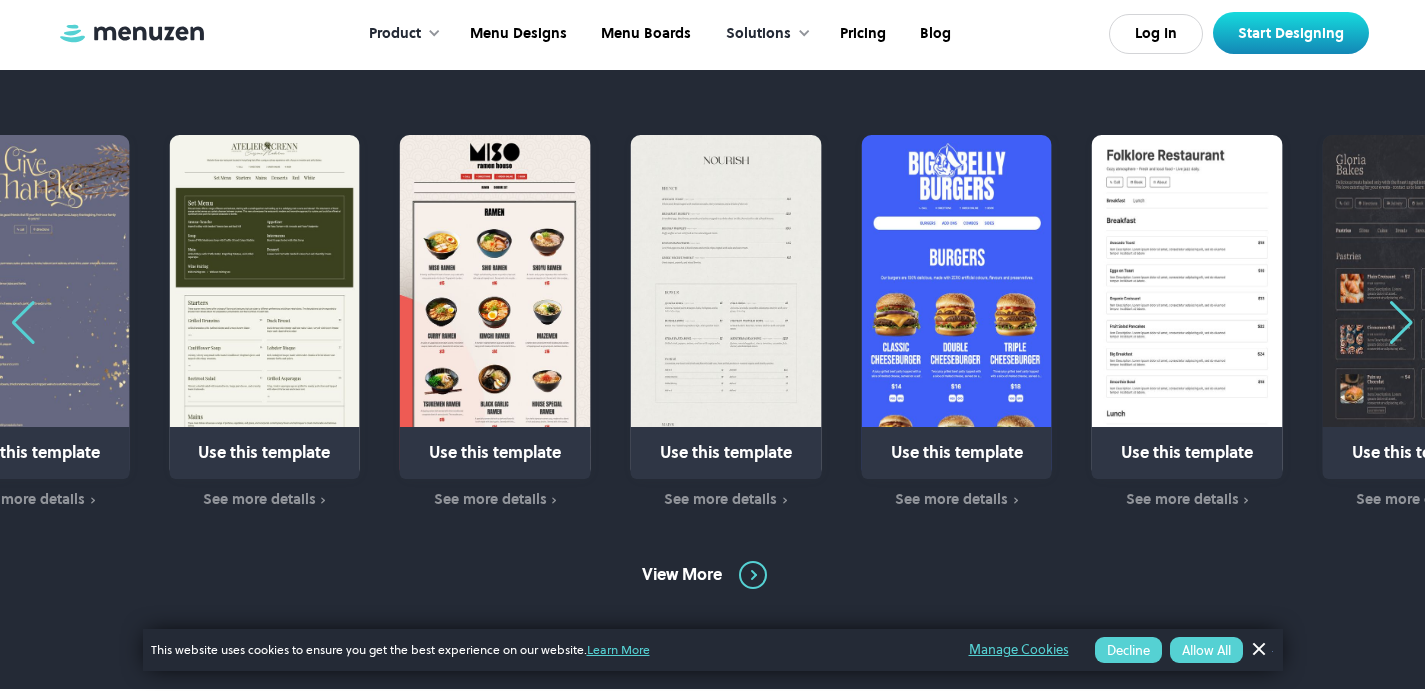 click at bounding box center (1401, 323) 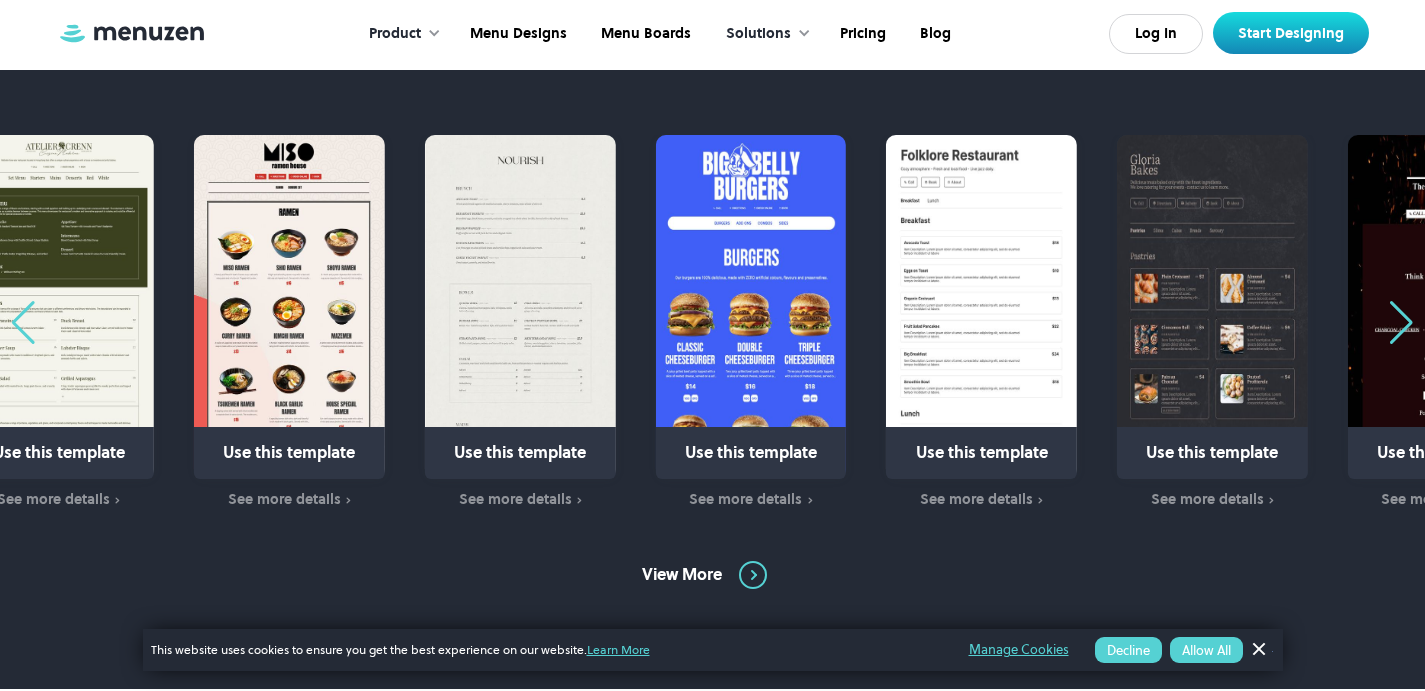 click at bounding box center (1401, 323) 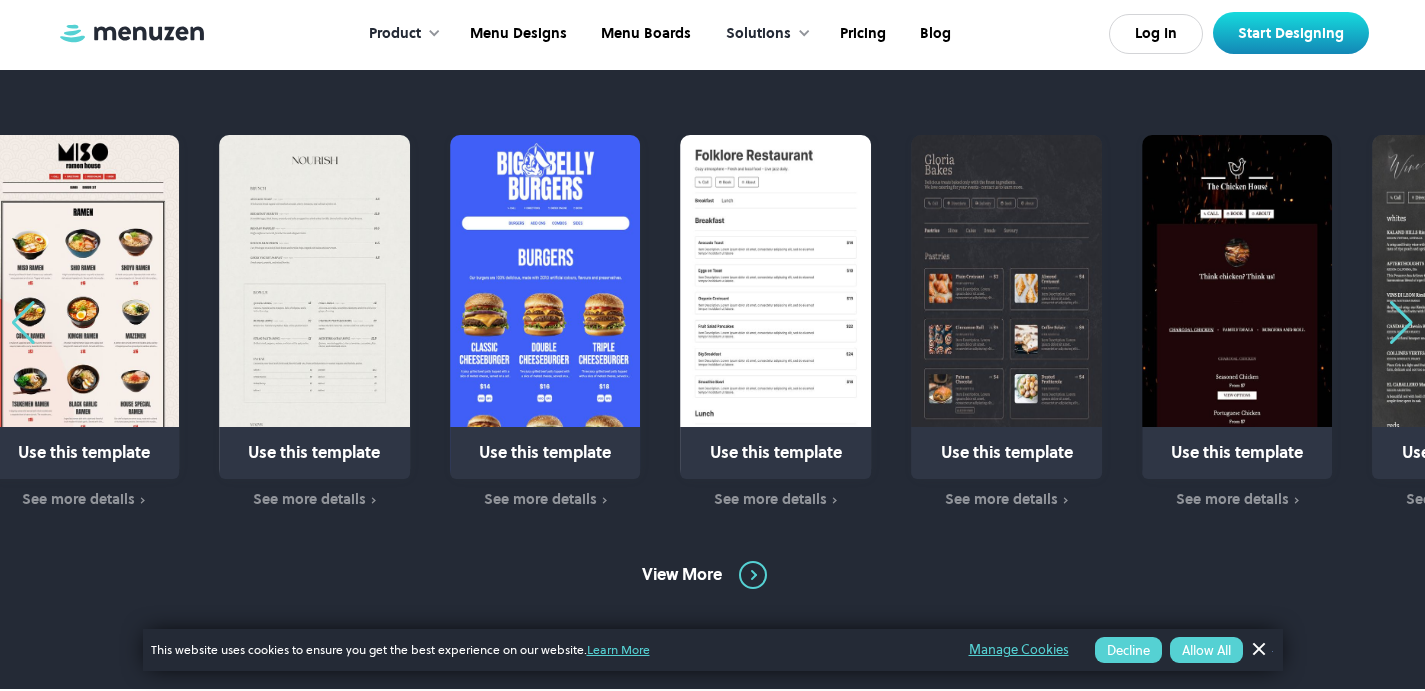 click at bounding box center [1401, 323] 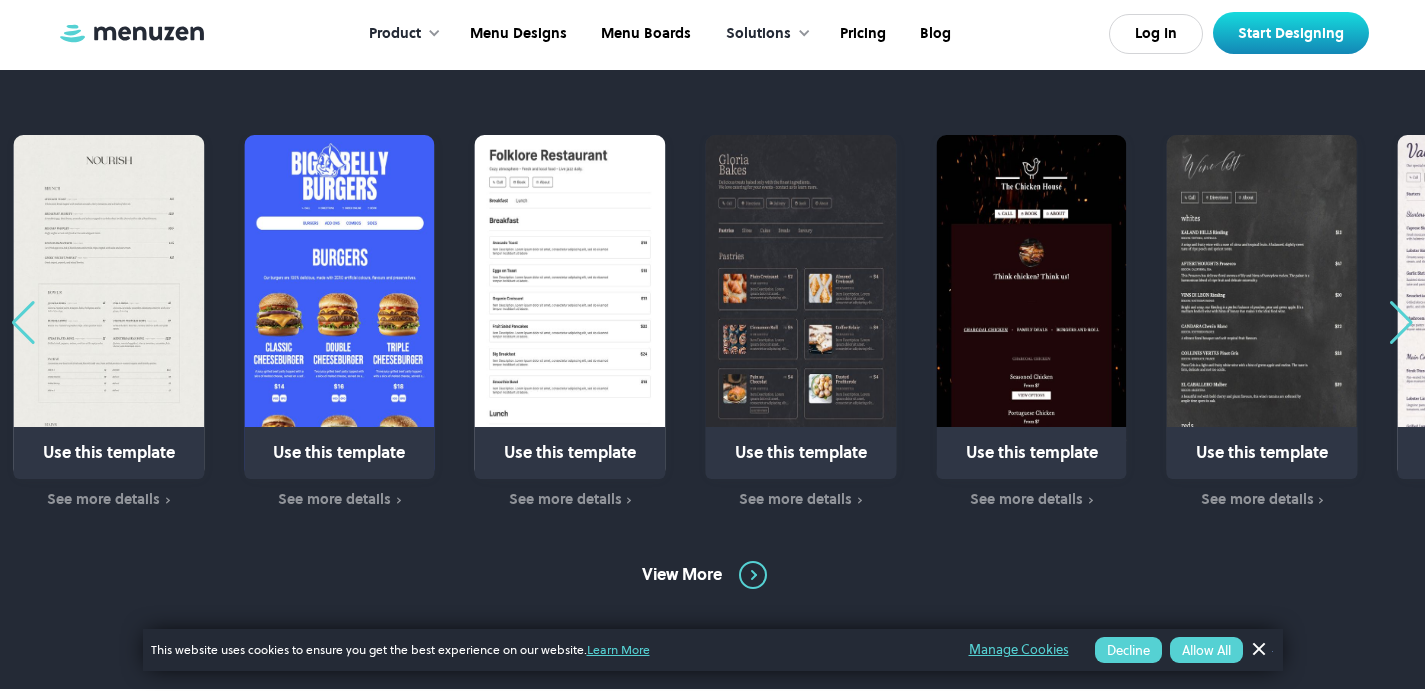 click at bounding box center [1401, 323] 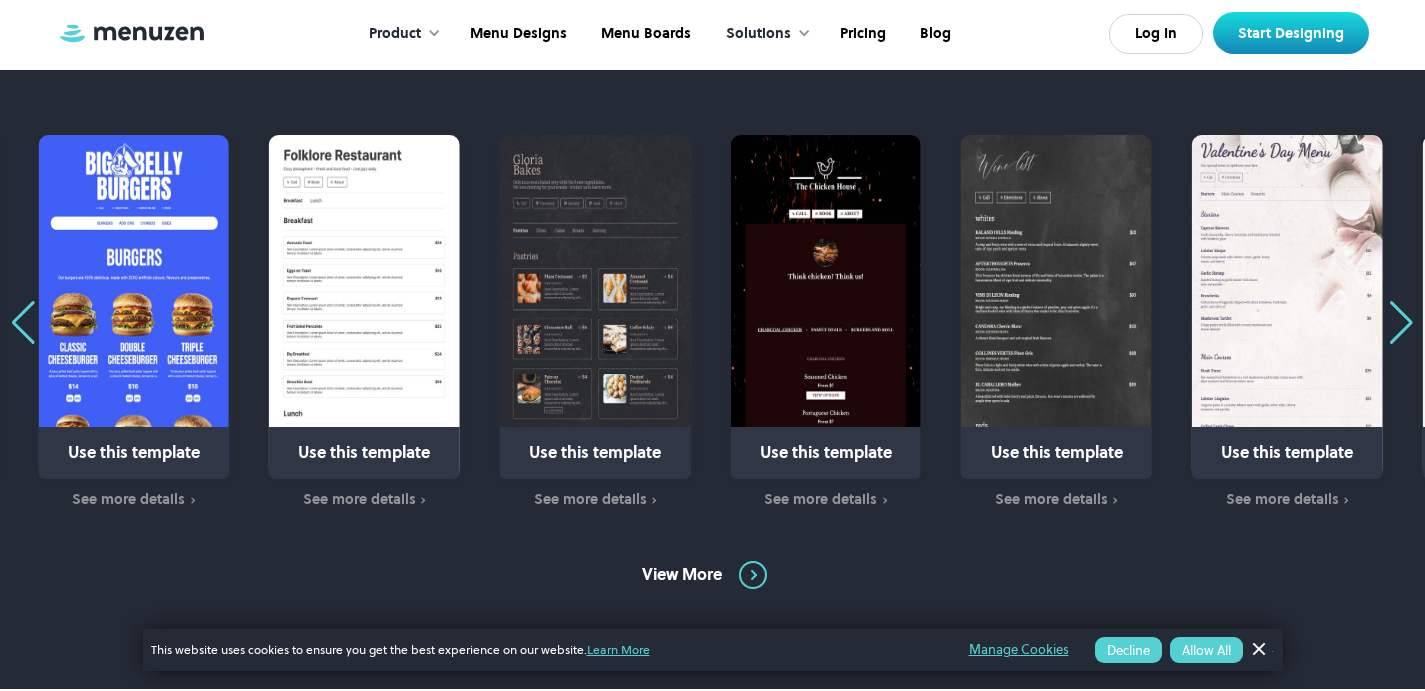 click at bounding box center (1401, 323) 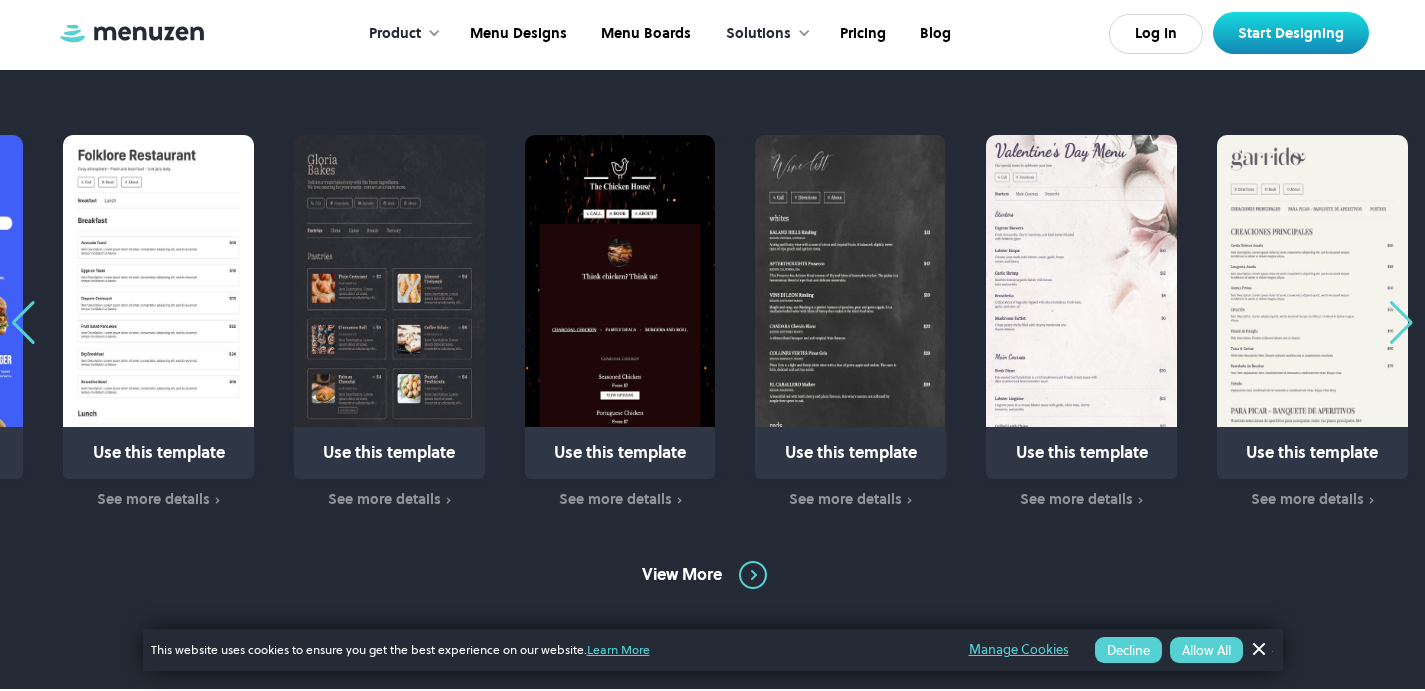 click at bounding box center (1401, 323) 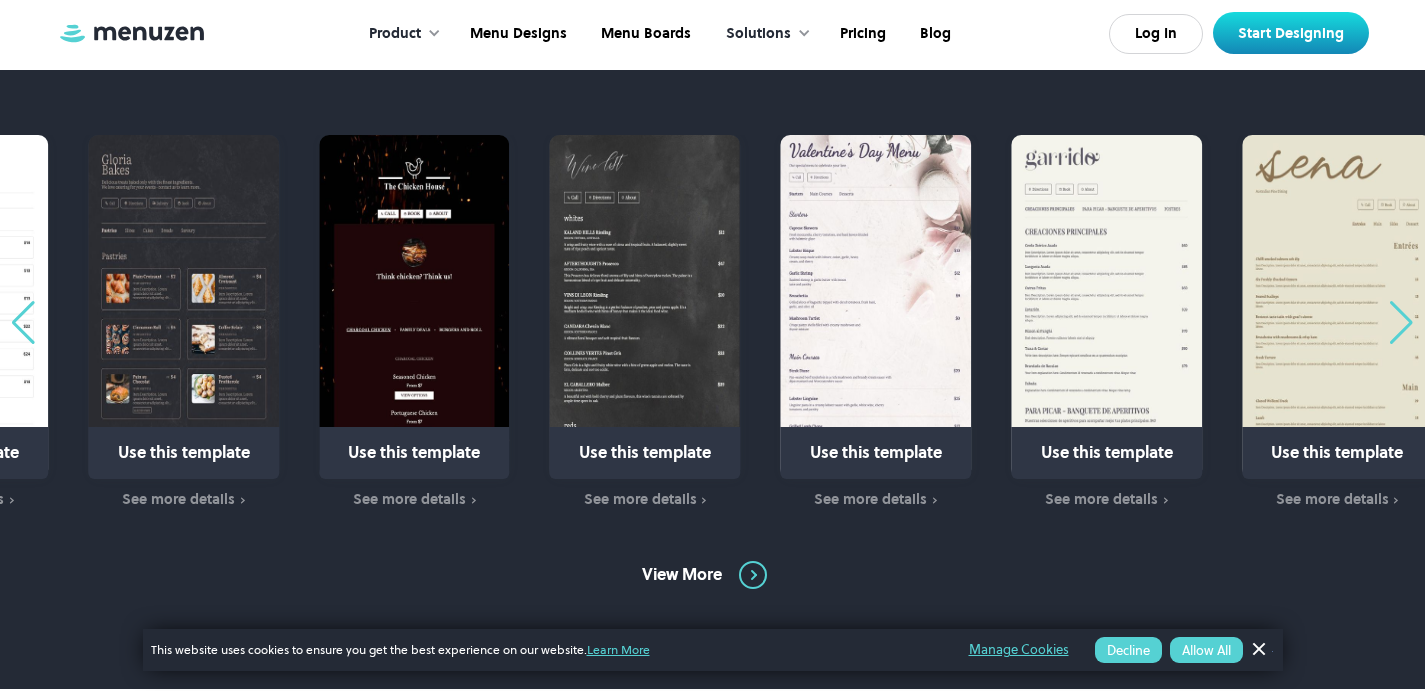click at bounding box center [1401, 323] 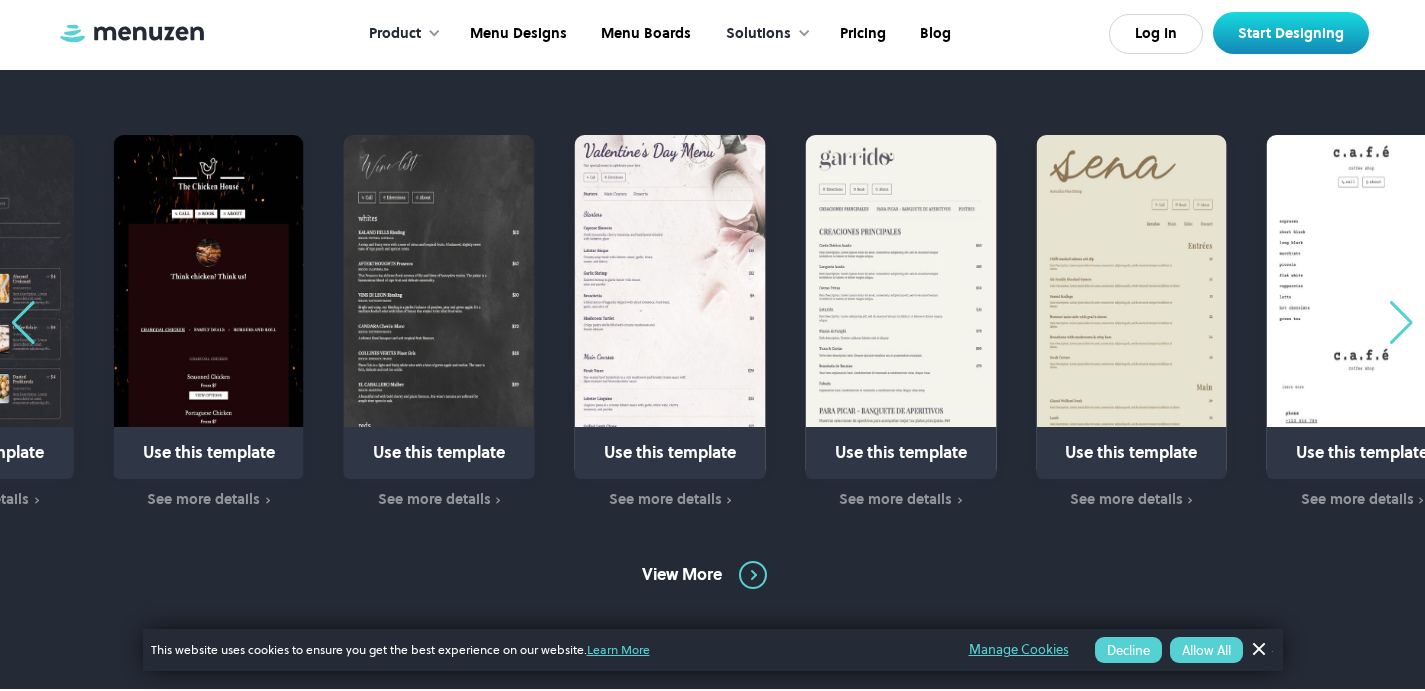 click at bounding box center (1401, 323) 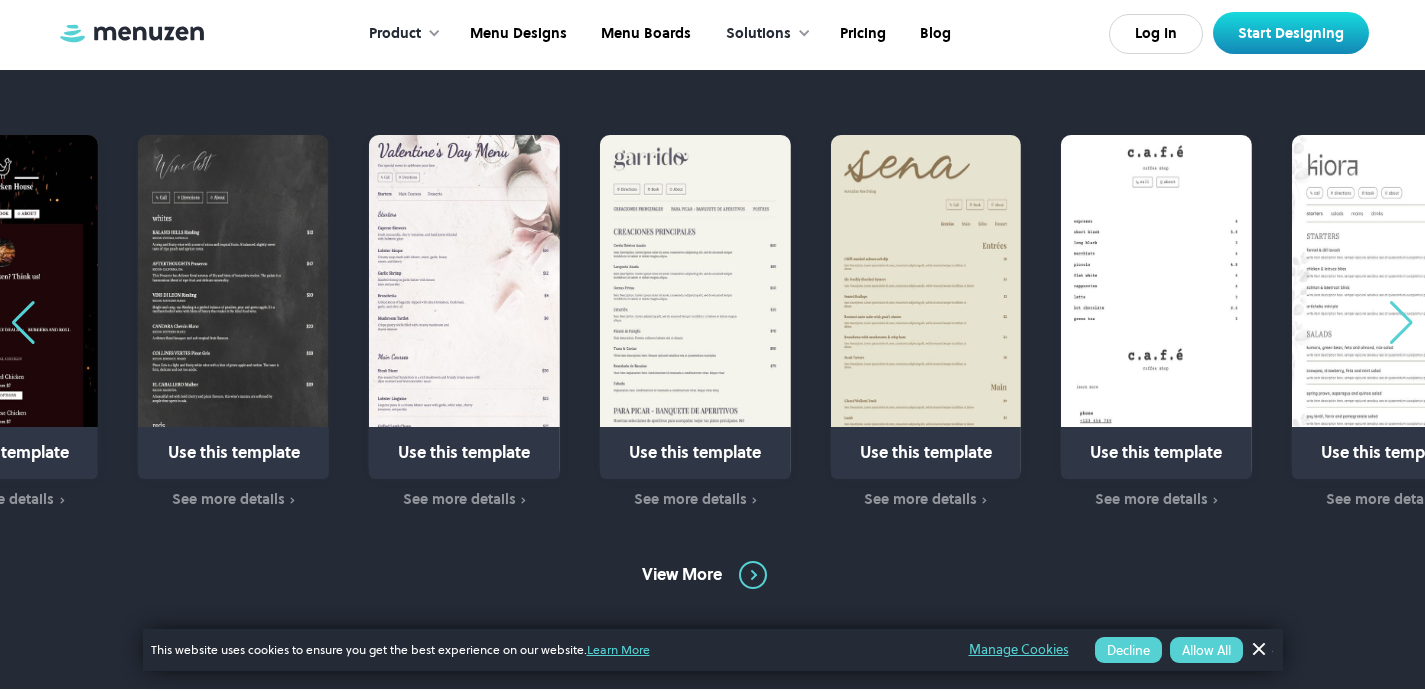 click at bounding box center [1401, 323] 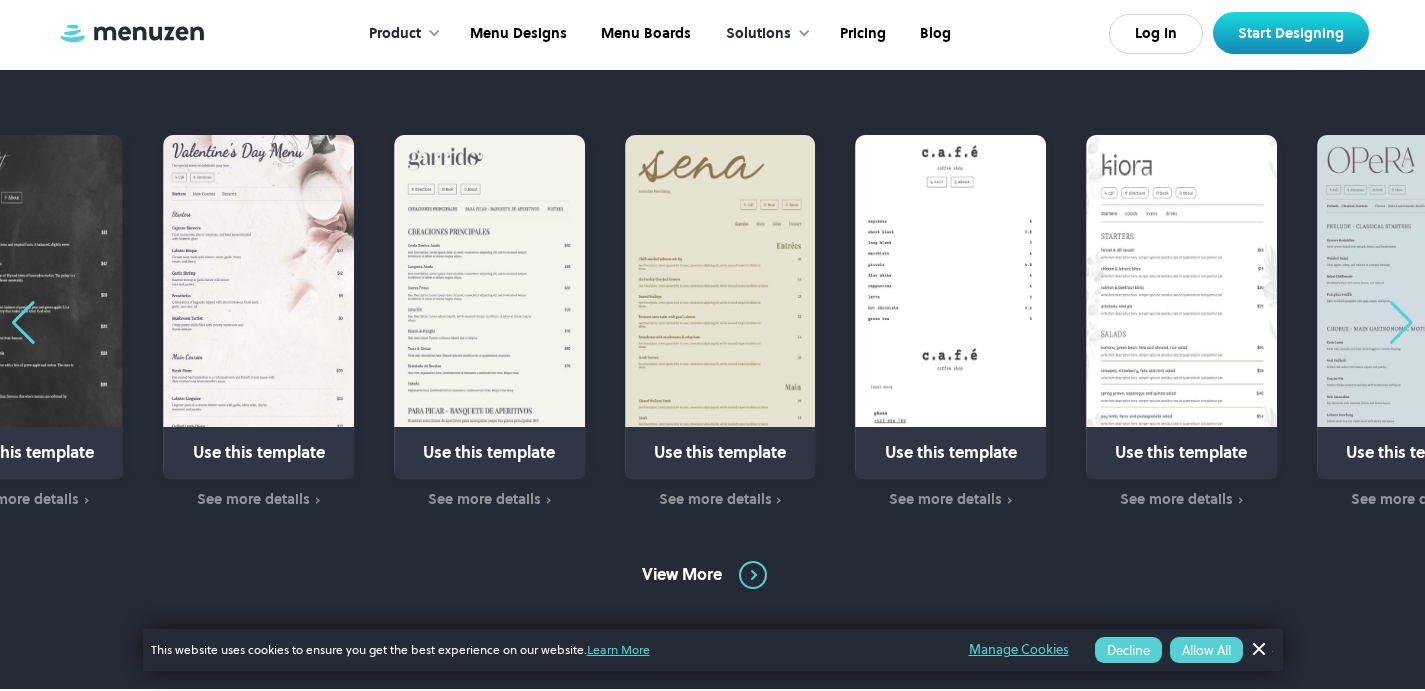 click at bounding box center (1401, 323) 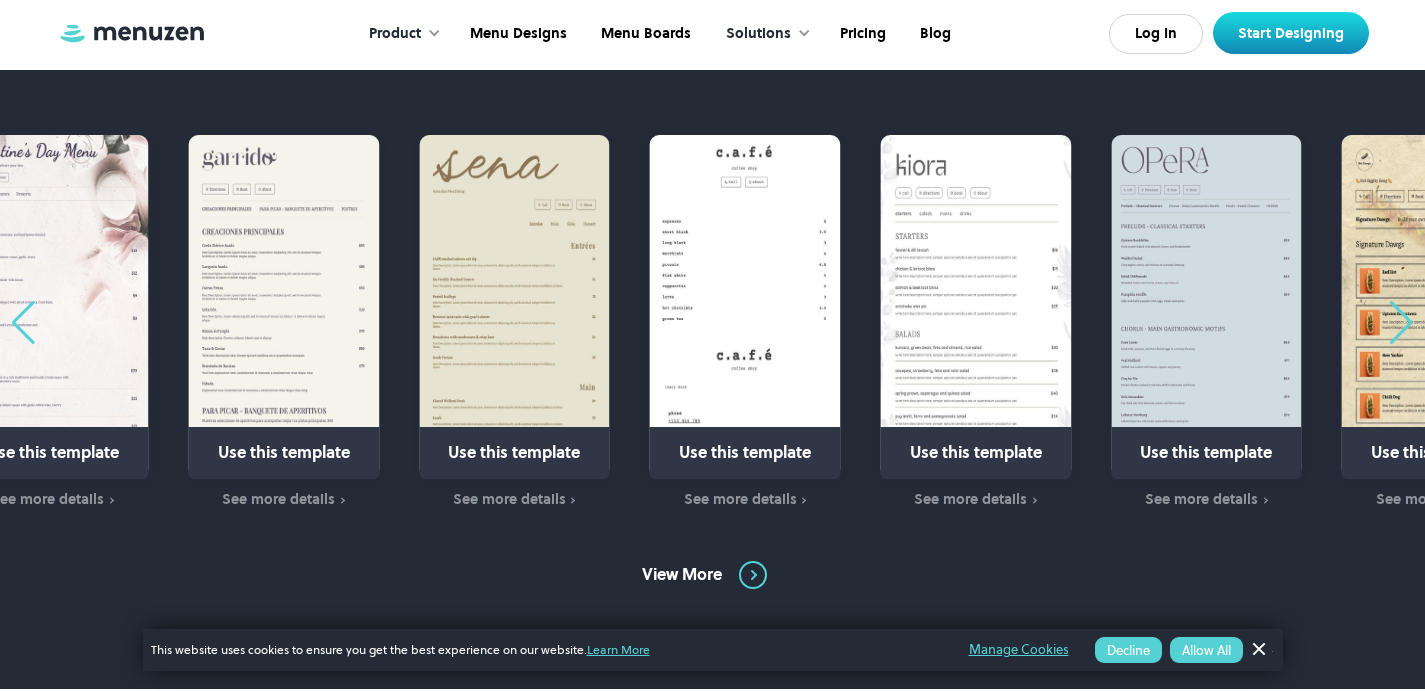 click at bounding box center (1401, 323) 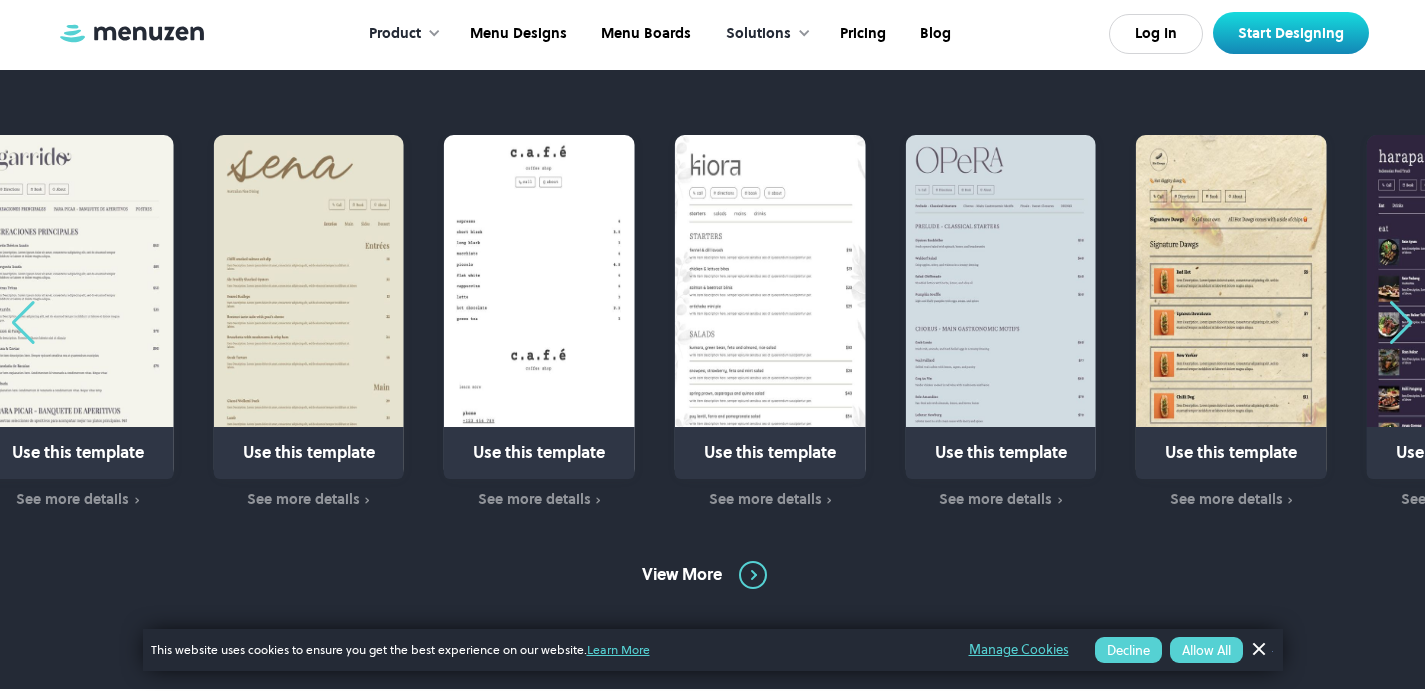 click at bounding box center [1401, 323] 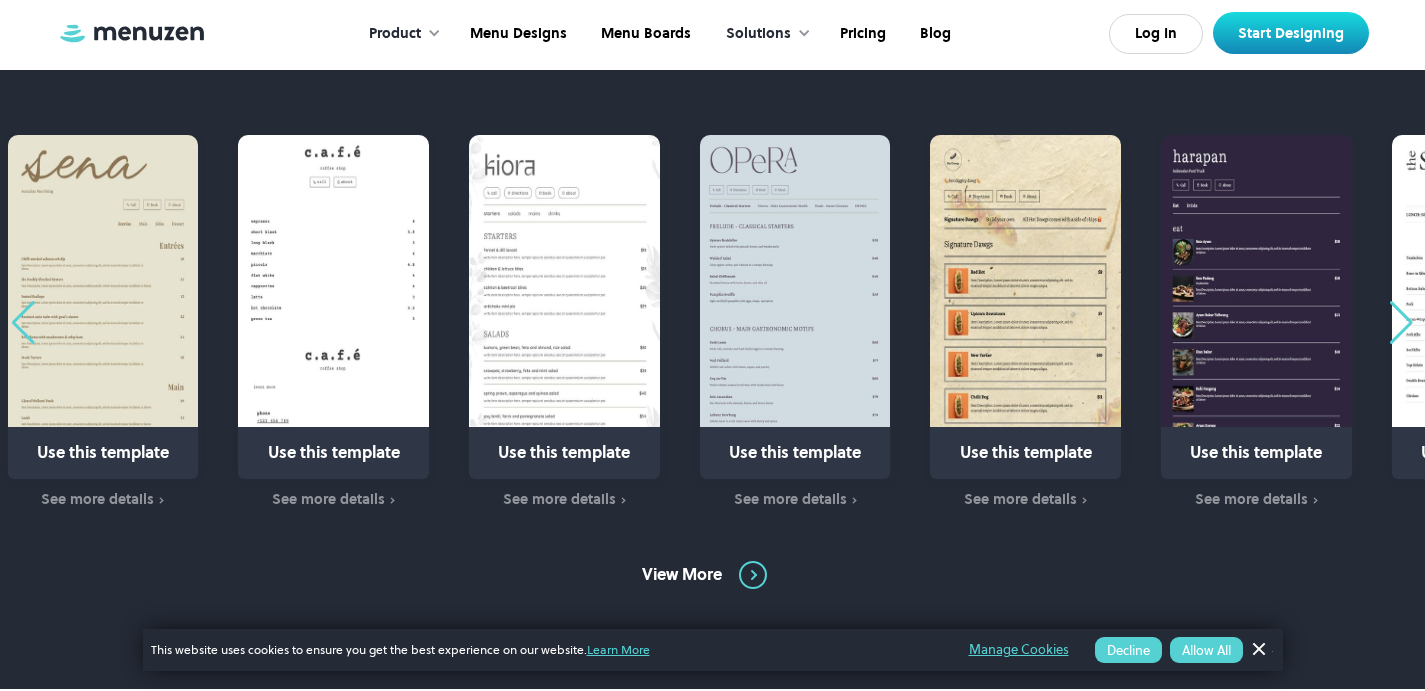 click at bounding box center [1401, 323] 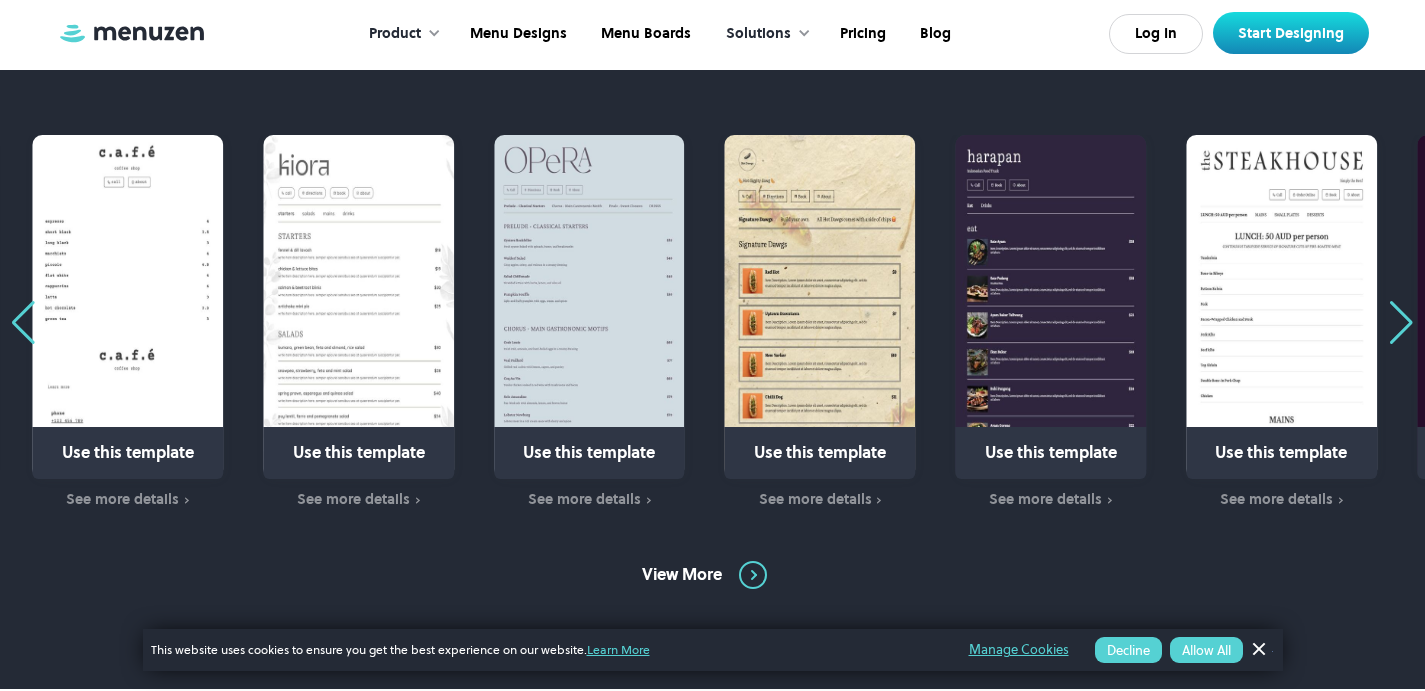 click at bounding box center [1401, 323] 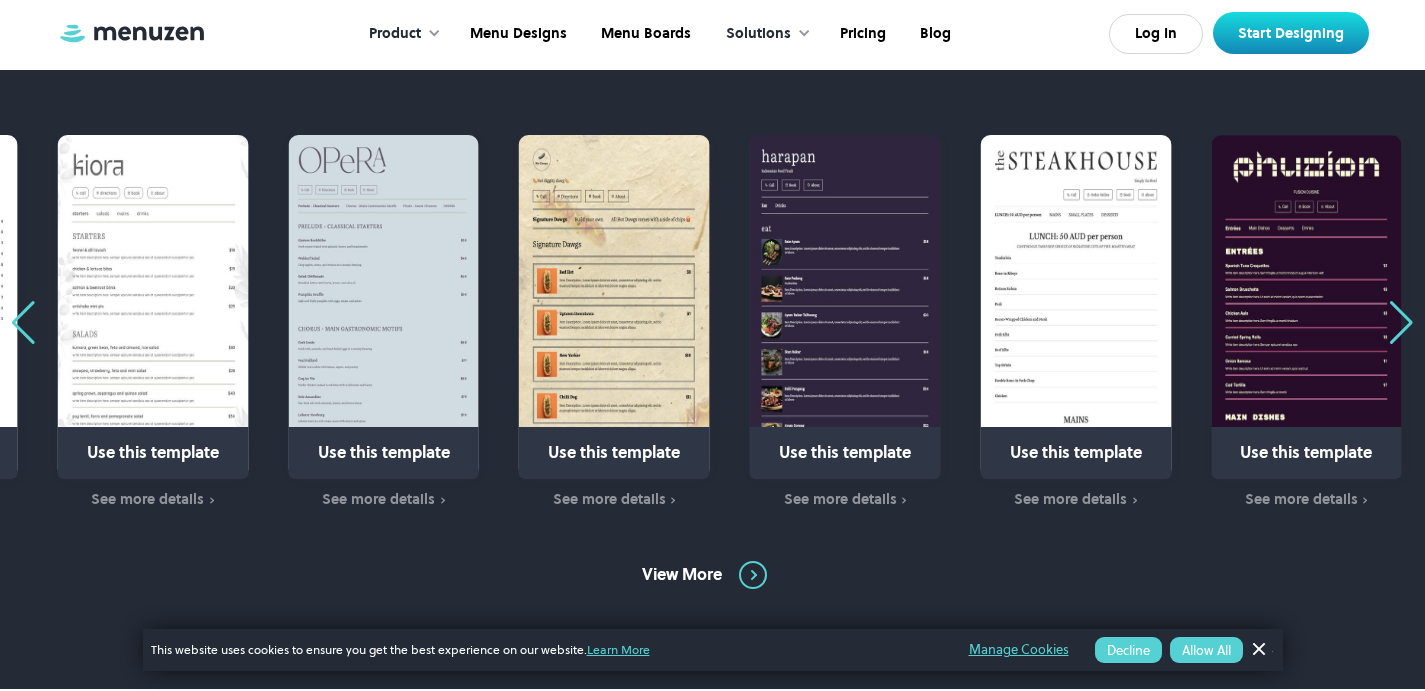 click at bounding box center (1401, 323) 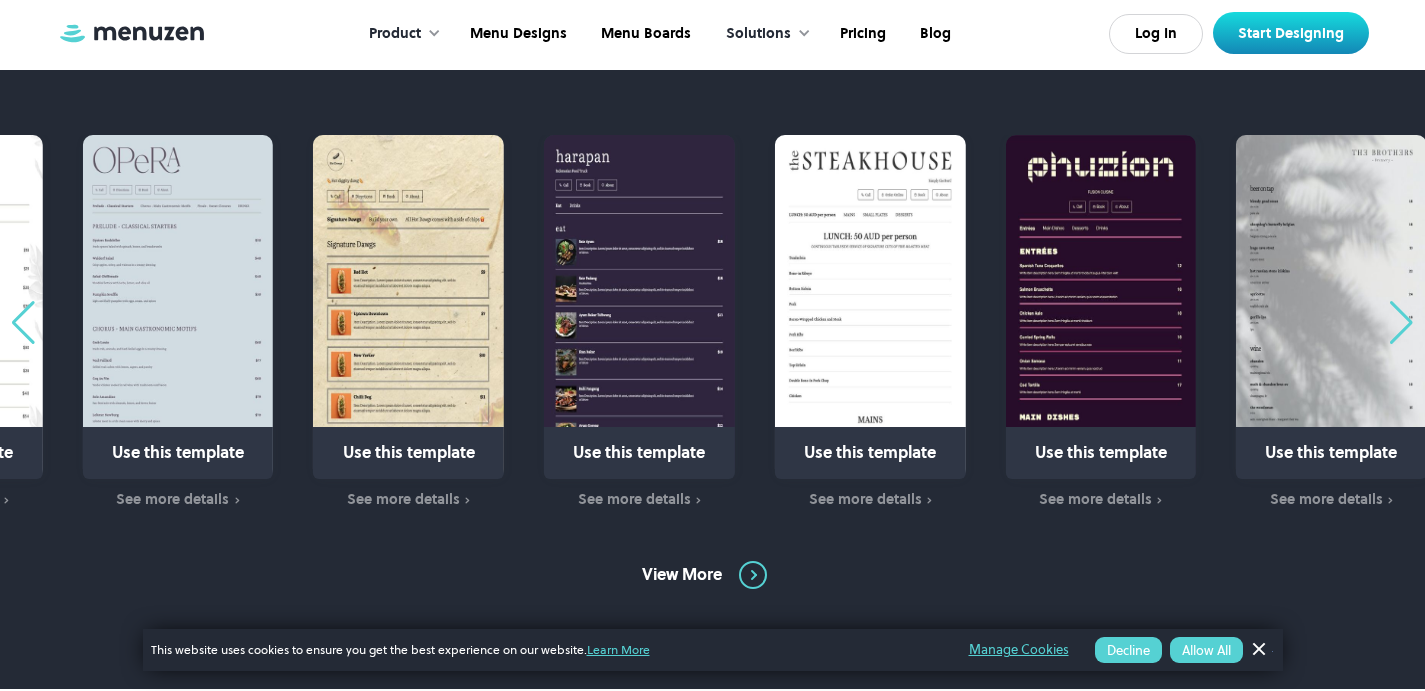 click at bounding box center (1401, 323) 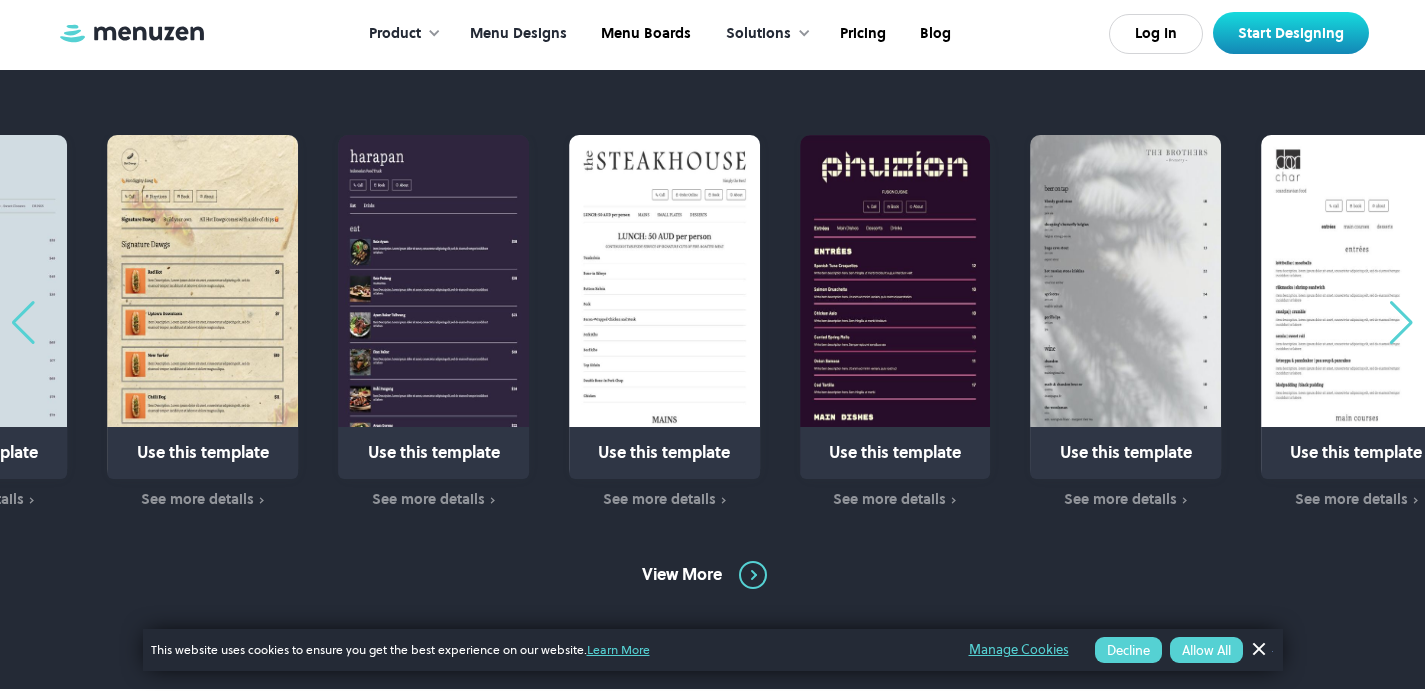 click on "Menu Designs" at bounding box center (516, 34) 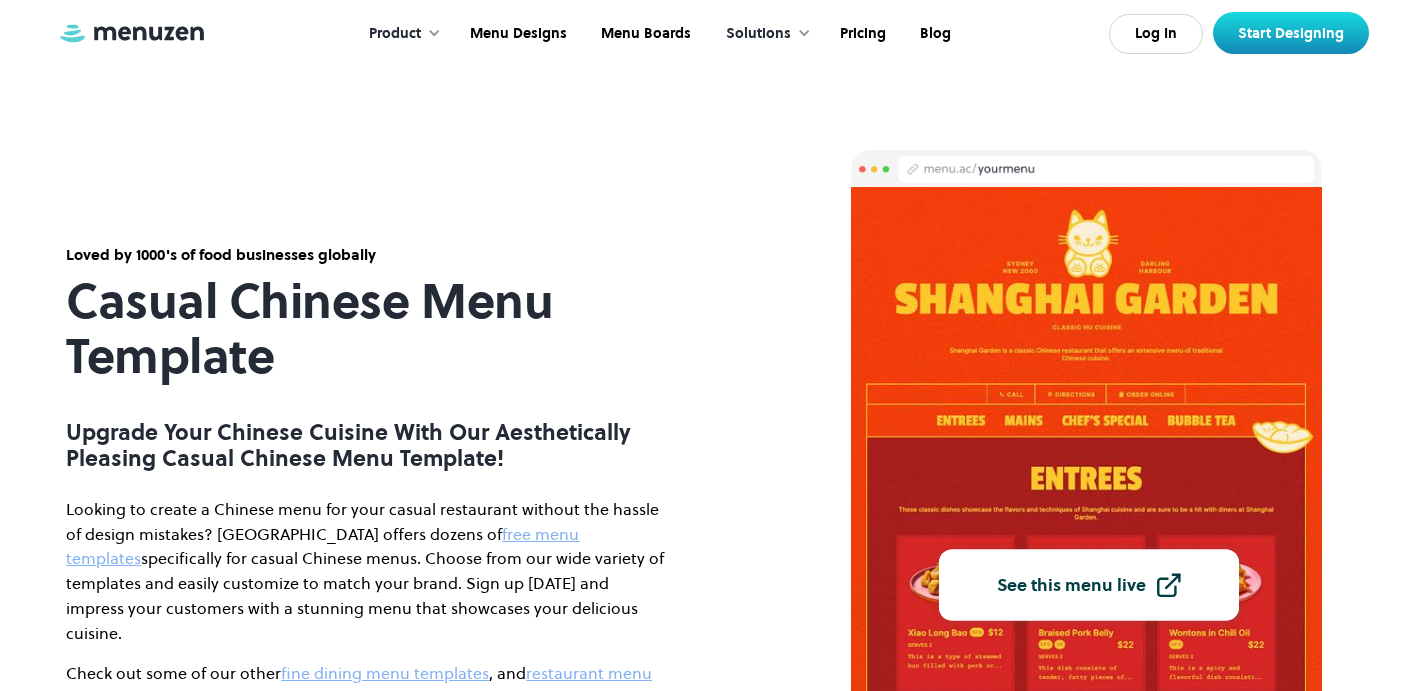 scroll, scrollTop: 0, scrollLeft: 0, axis: both 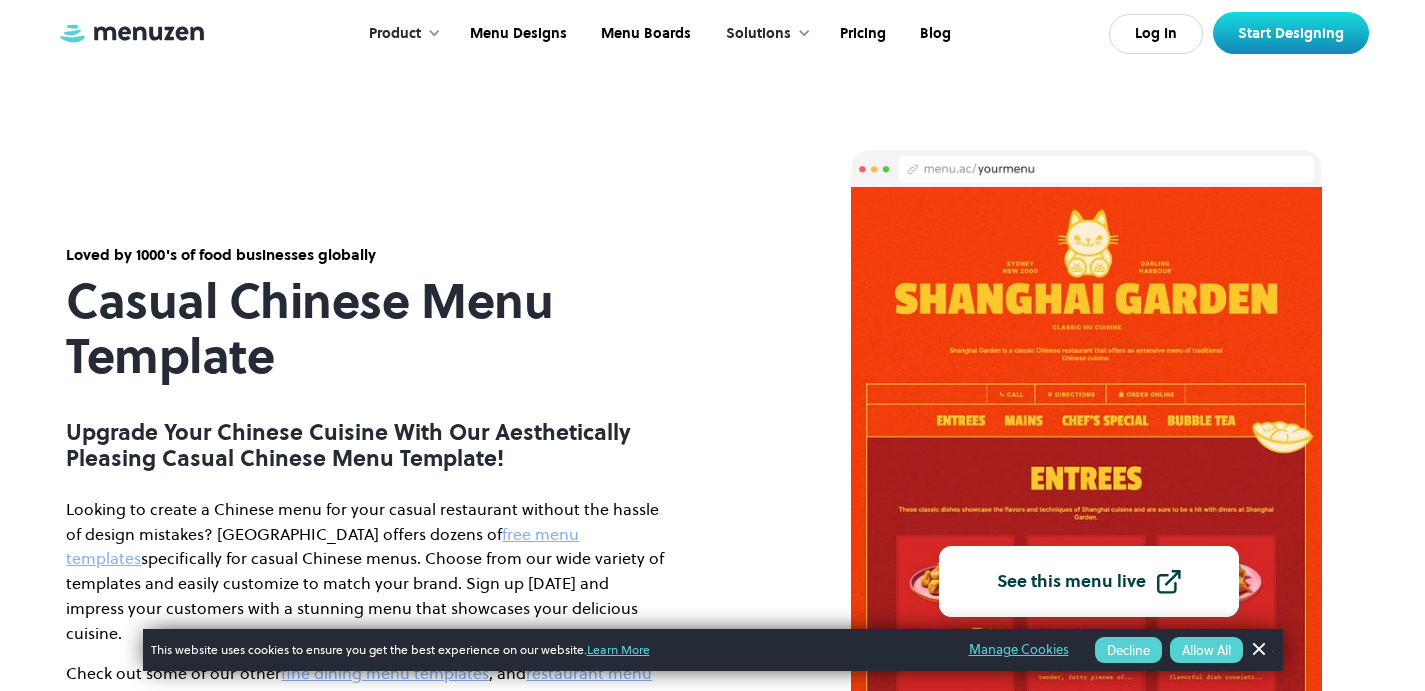 click on "See this menu live" at bounding box center [1071, 582] 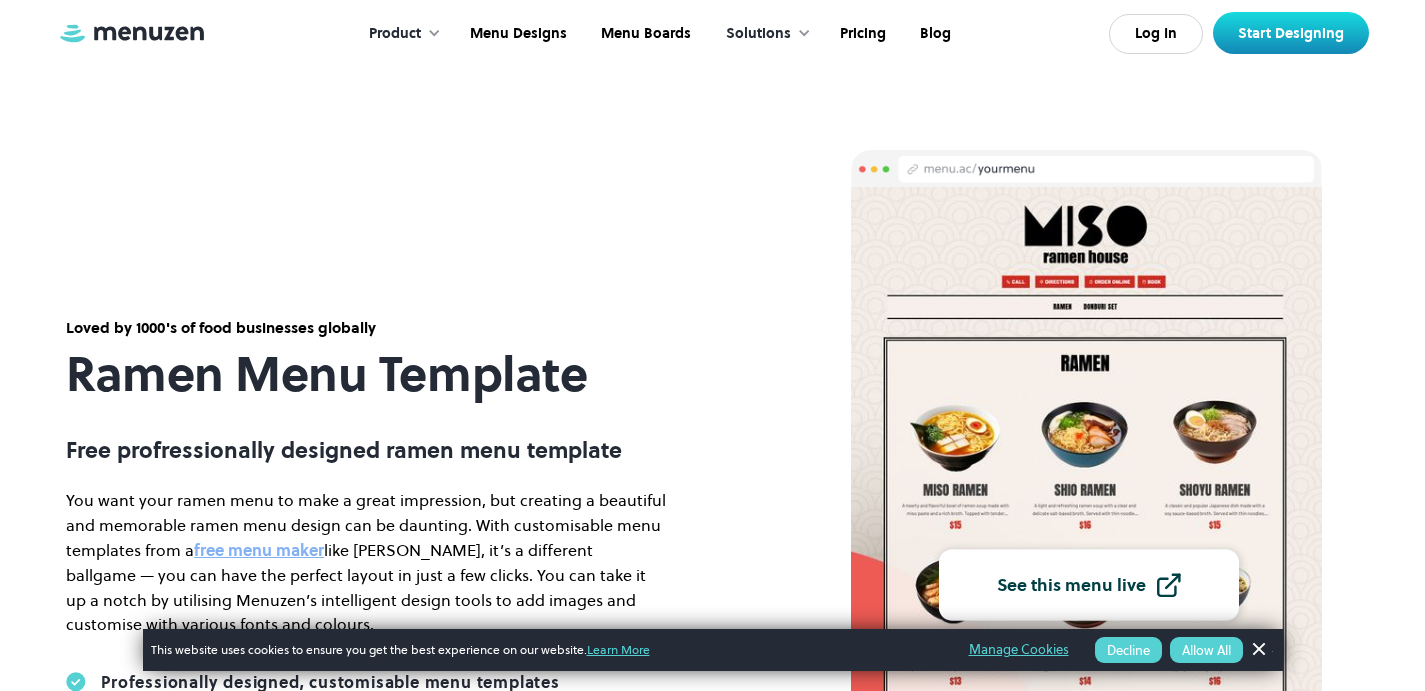 scroll, scrollTop: 0, scrollLeft: 0, axis: both 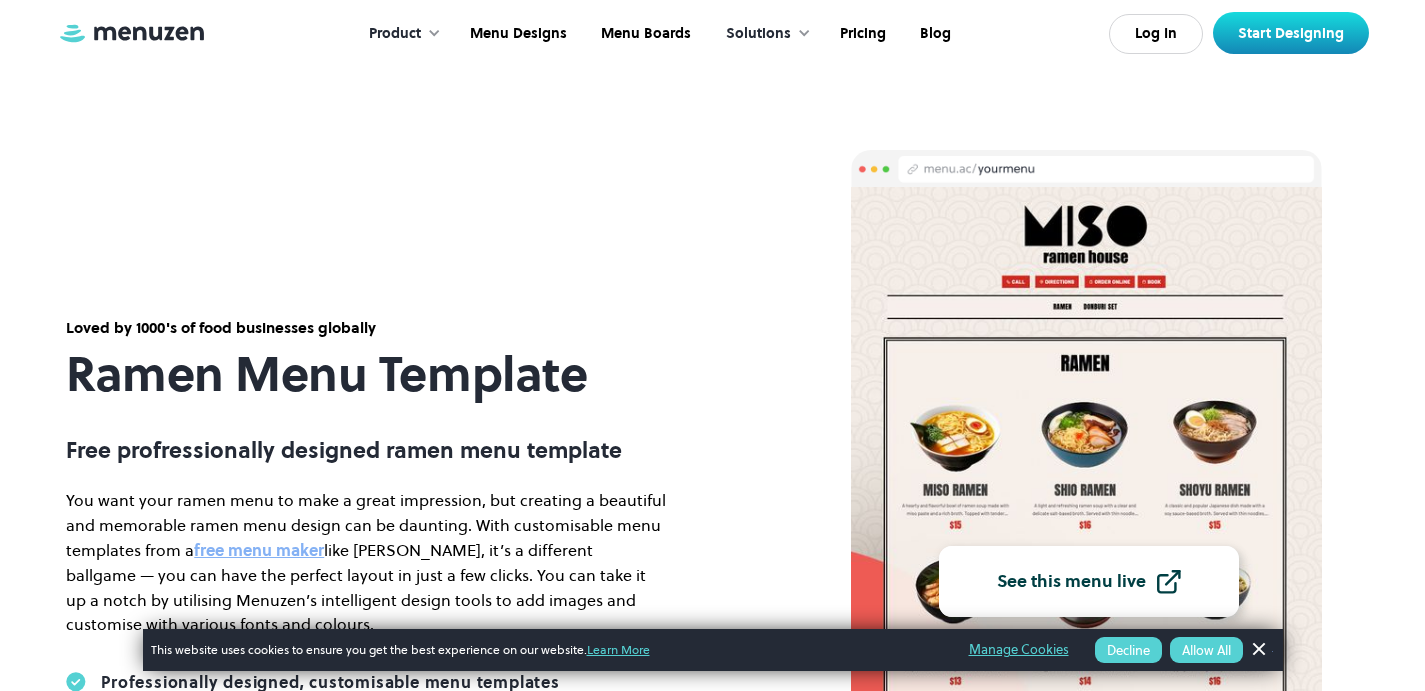 click on "See this menu live" at bounding box center (1071, 582) 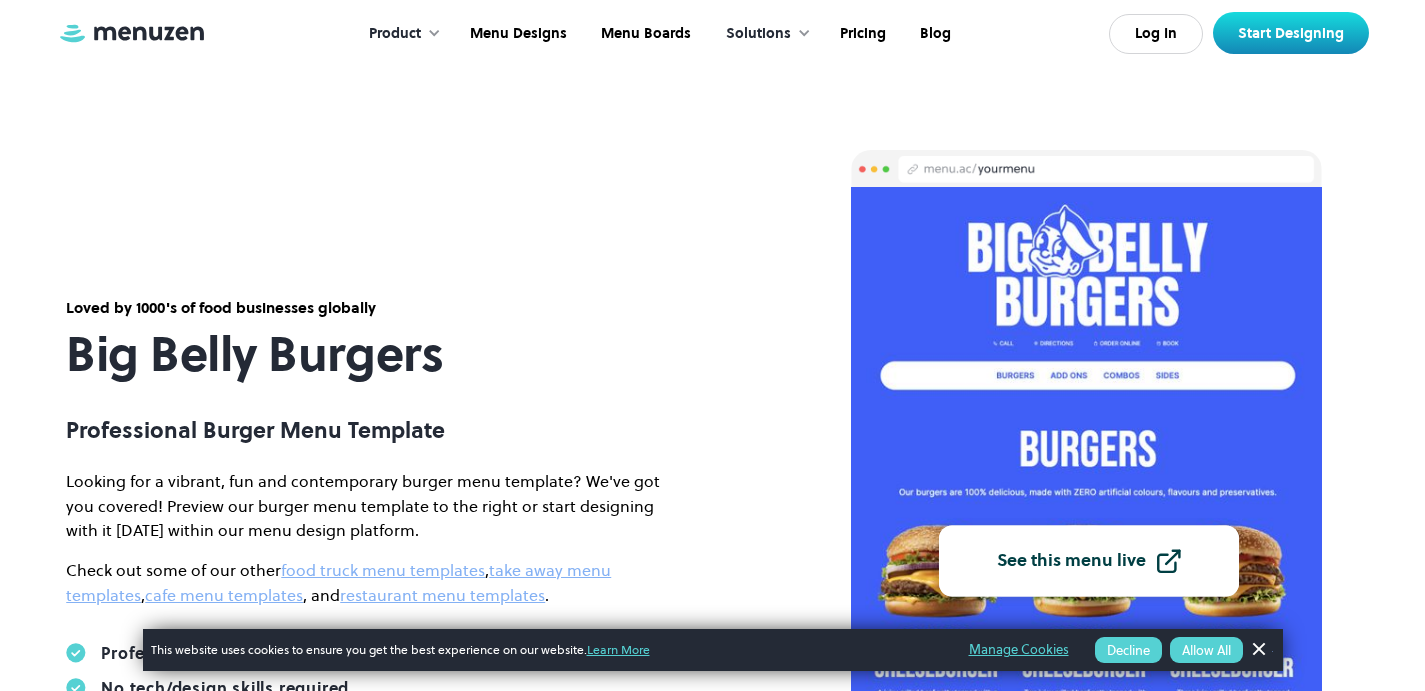 scroll, scrollTop: 0, scrollLeft: 0, axis: both 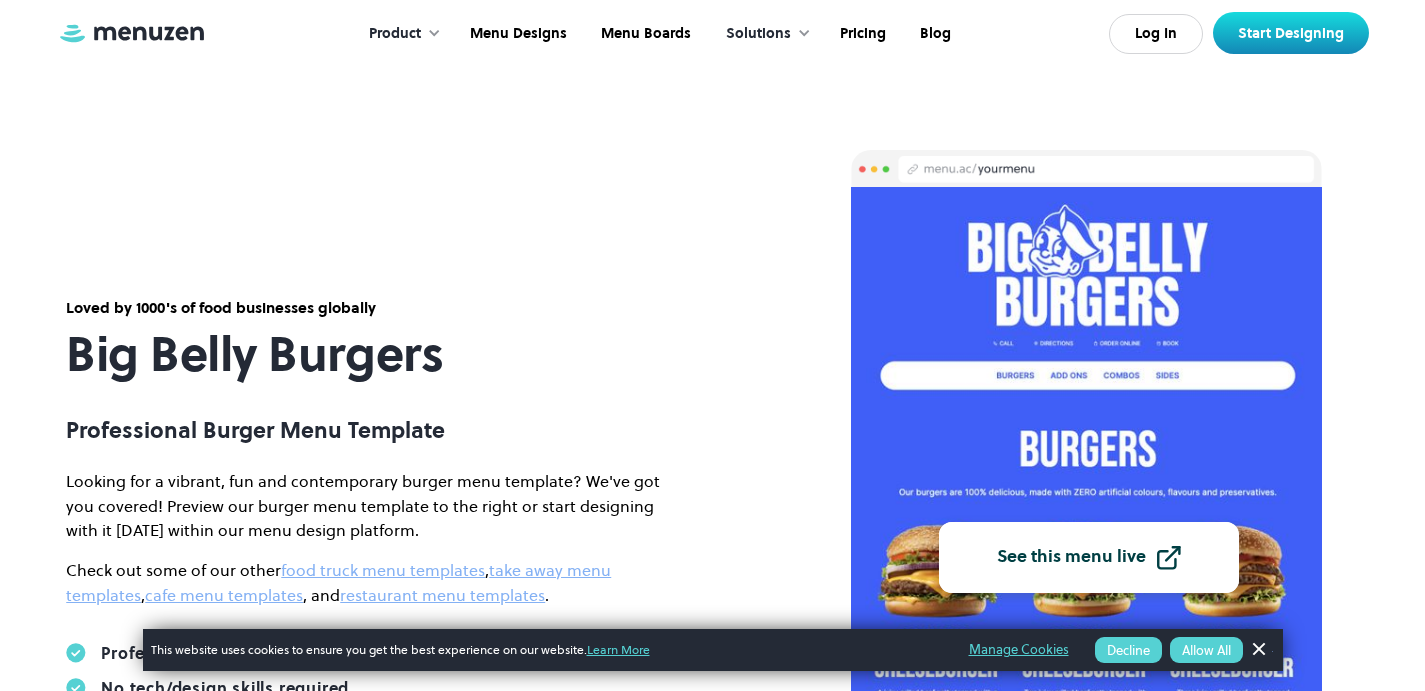 click on "See this menu live" at bounding box center [1071, 557] 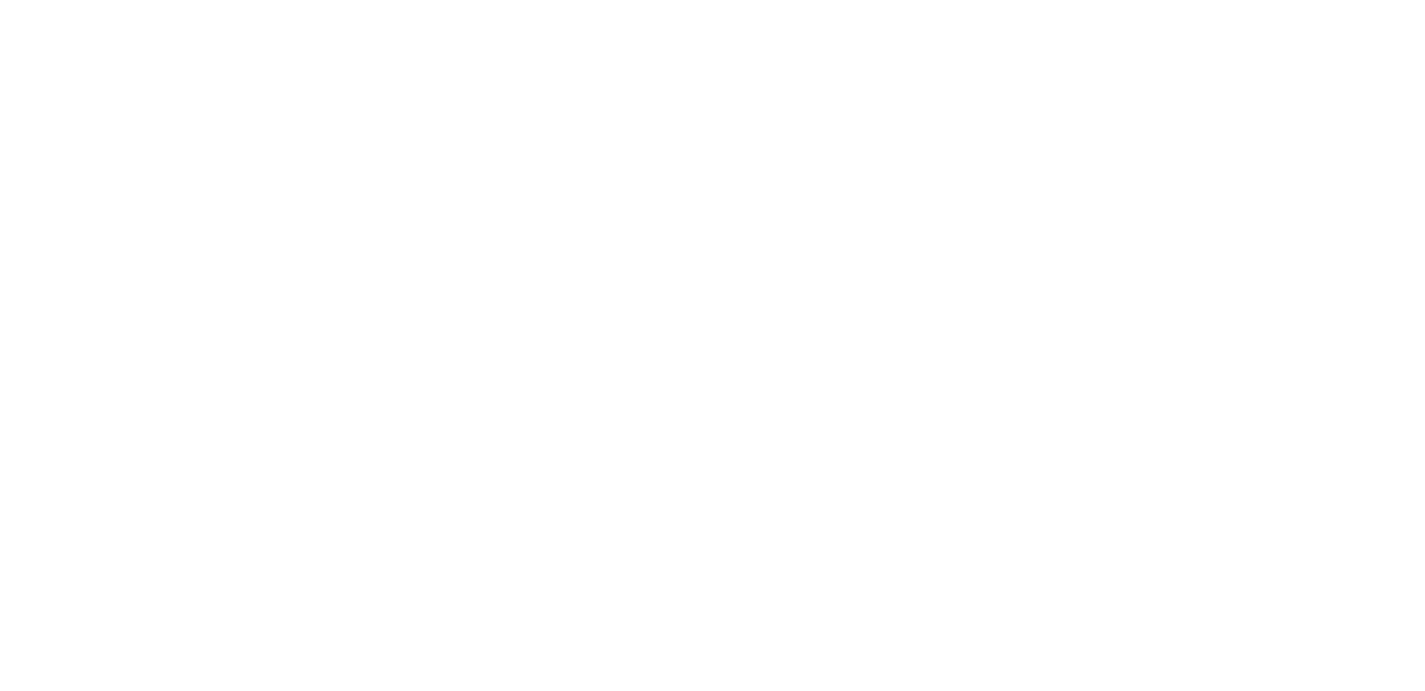 scroll, scrollTop: 0, scrollLeft: 0, axis: both 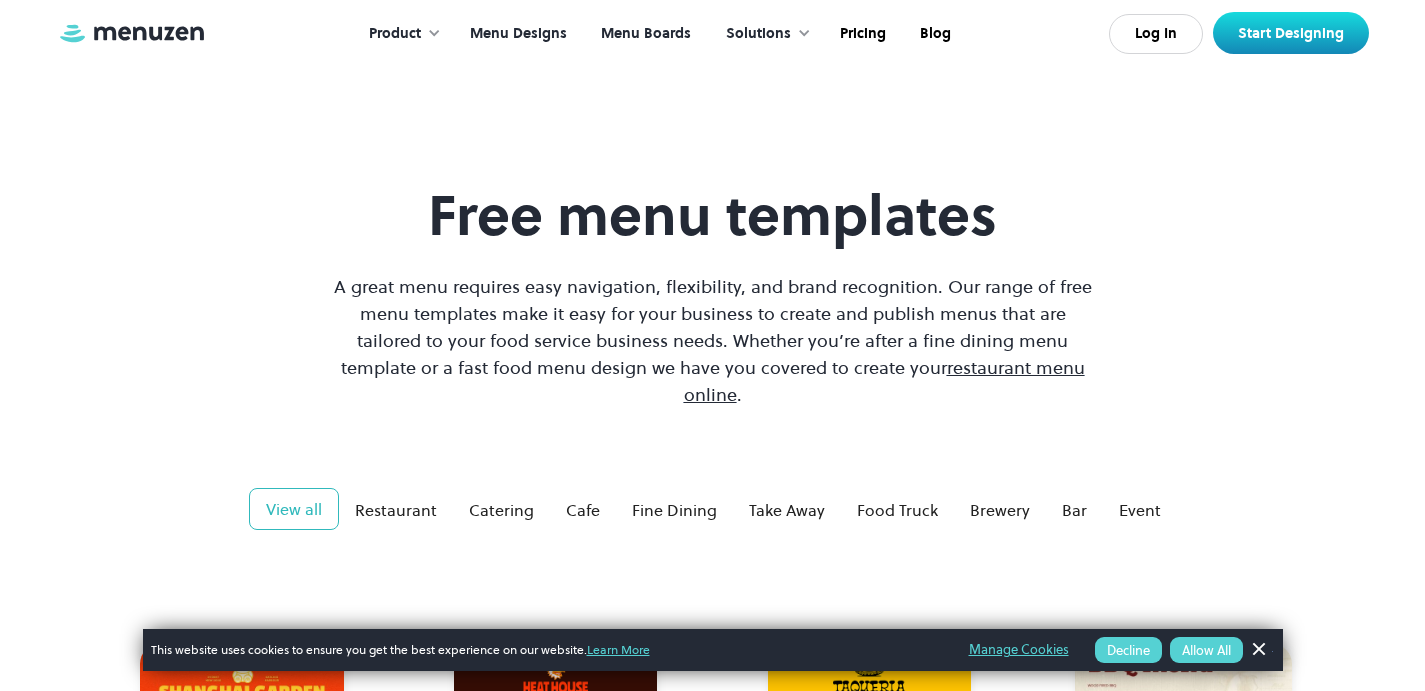 click on "Menu Boards" at bounding box center [644, 34] 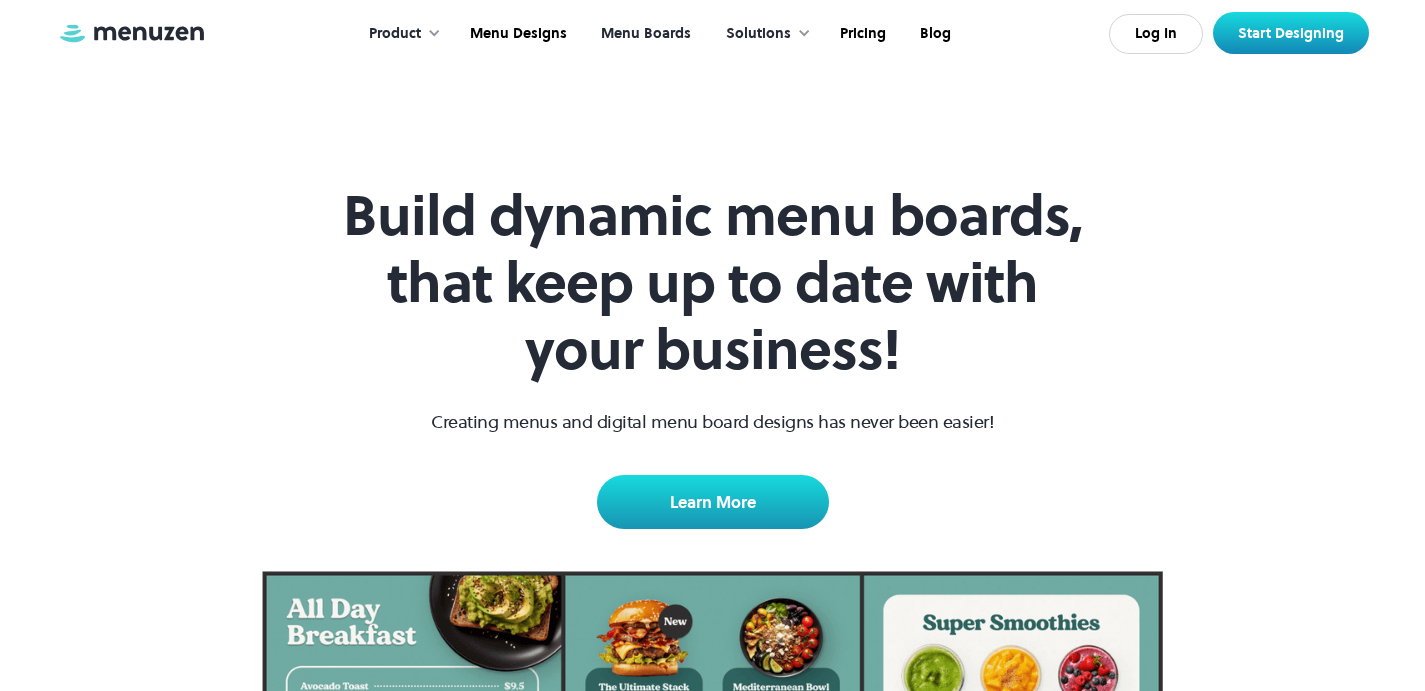 scroll, scrollTop: 0, scrollLeft: 0, axis: both 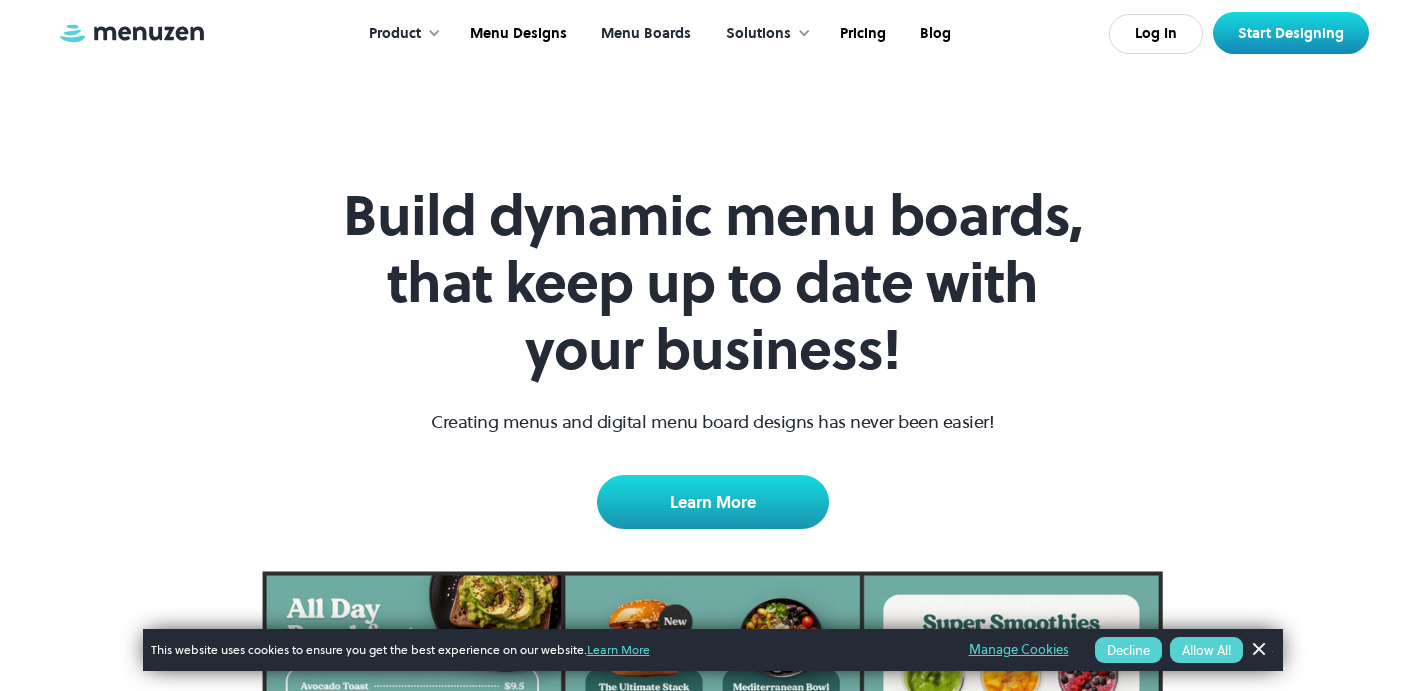 drag, startPoint x: 1432, startPoint y: 57, endPoint x: 1306, endPoint y: -126, distance: 222.18236 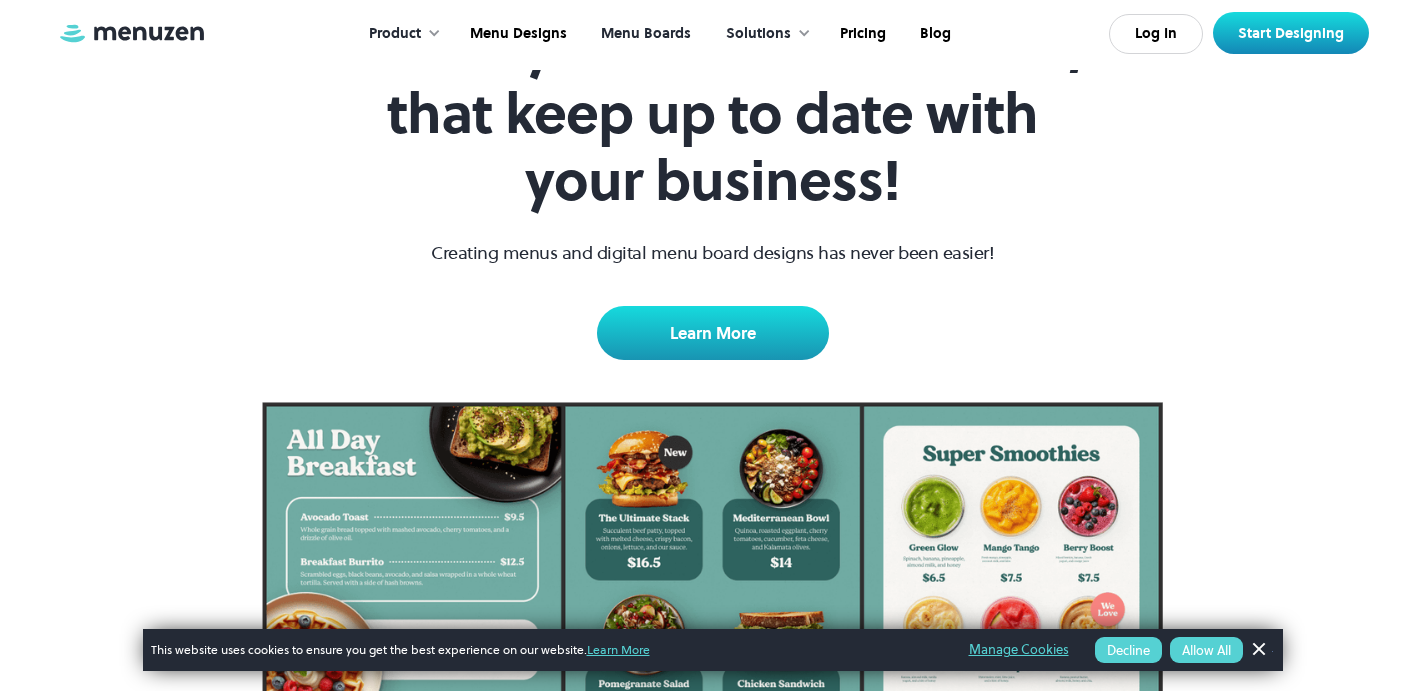 scroll, scrollTop: 0, scrollLeft: 0, axis: both 